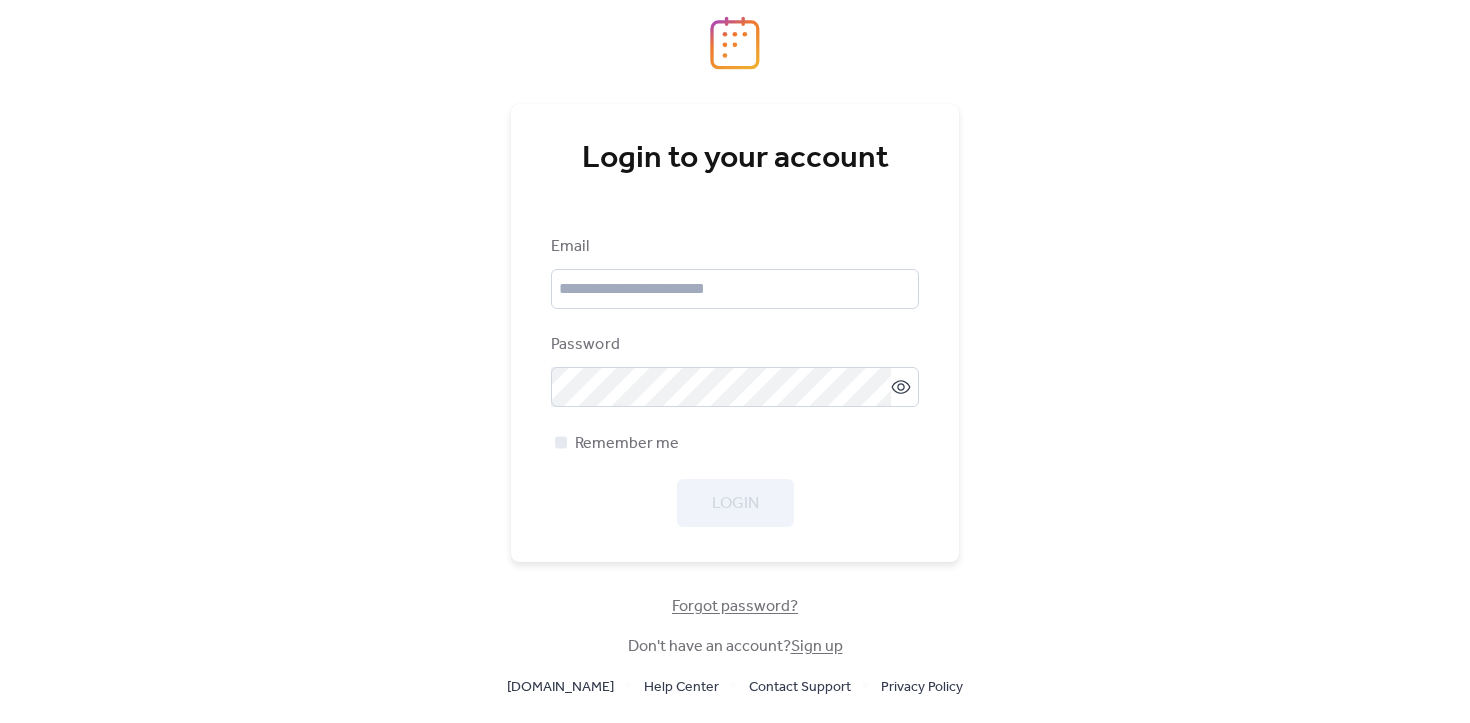scroll, scrollTop: 0, scrollLeft: 0, axis: both 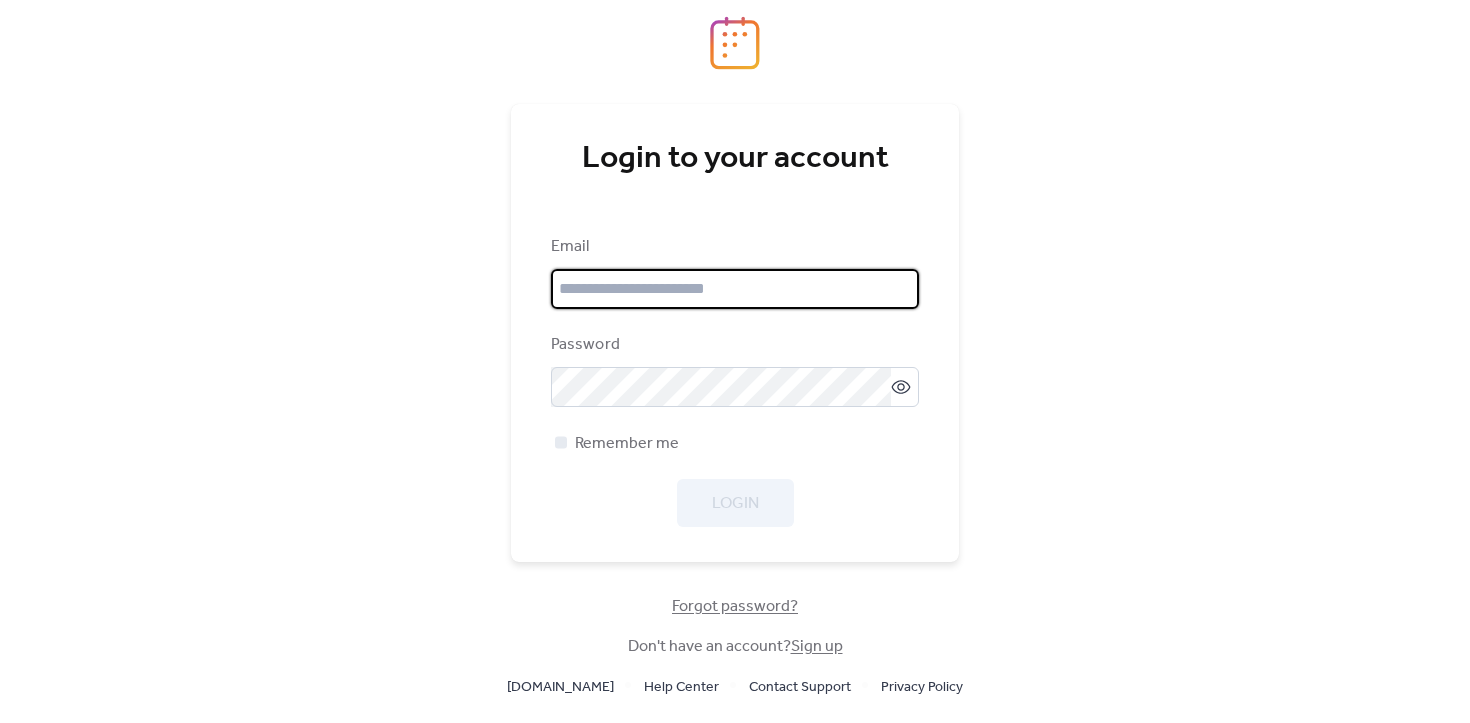 type on "**********" 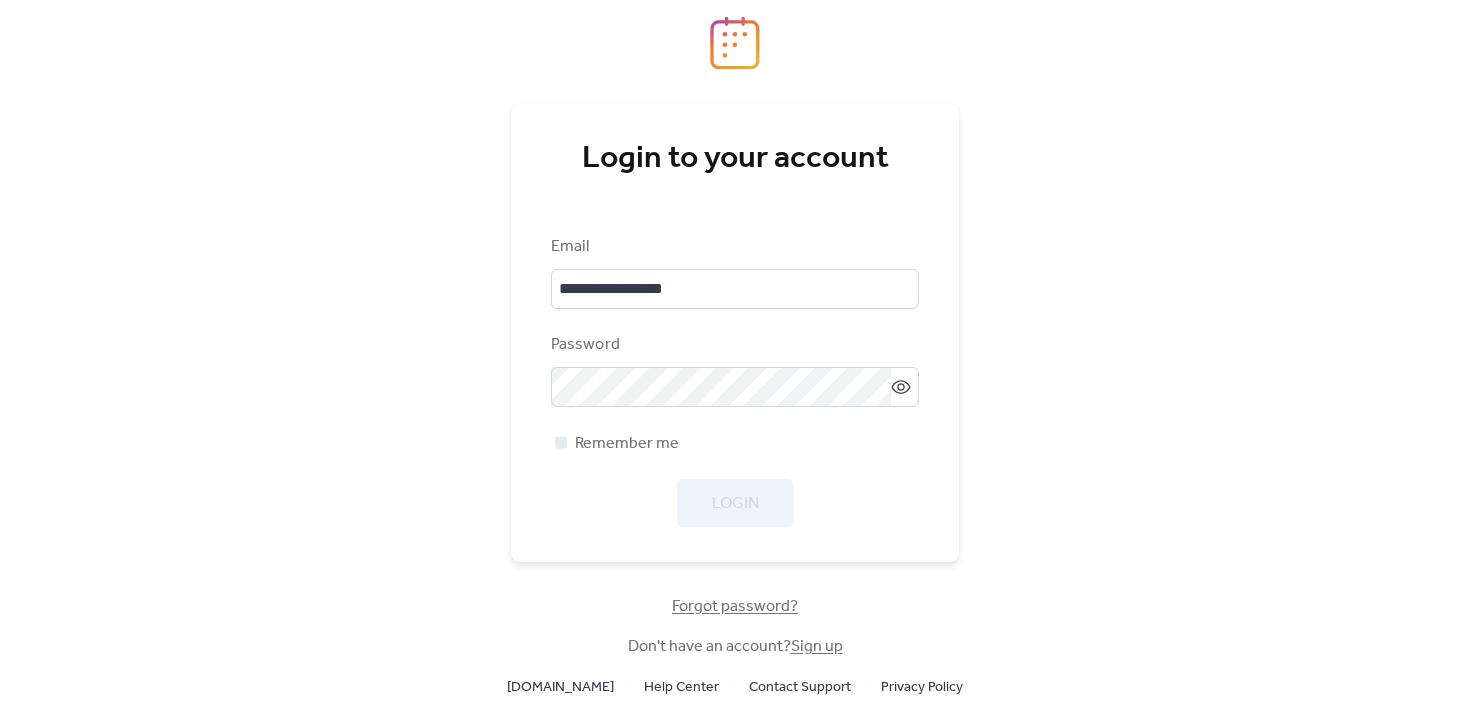 click on "**********" at bounding box center (735, 381) 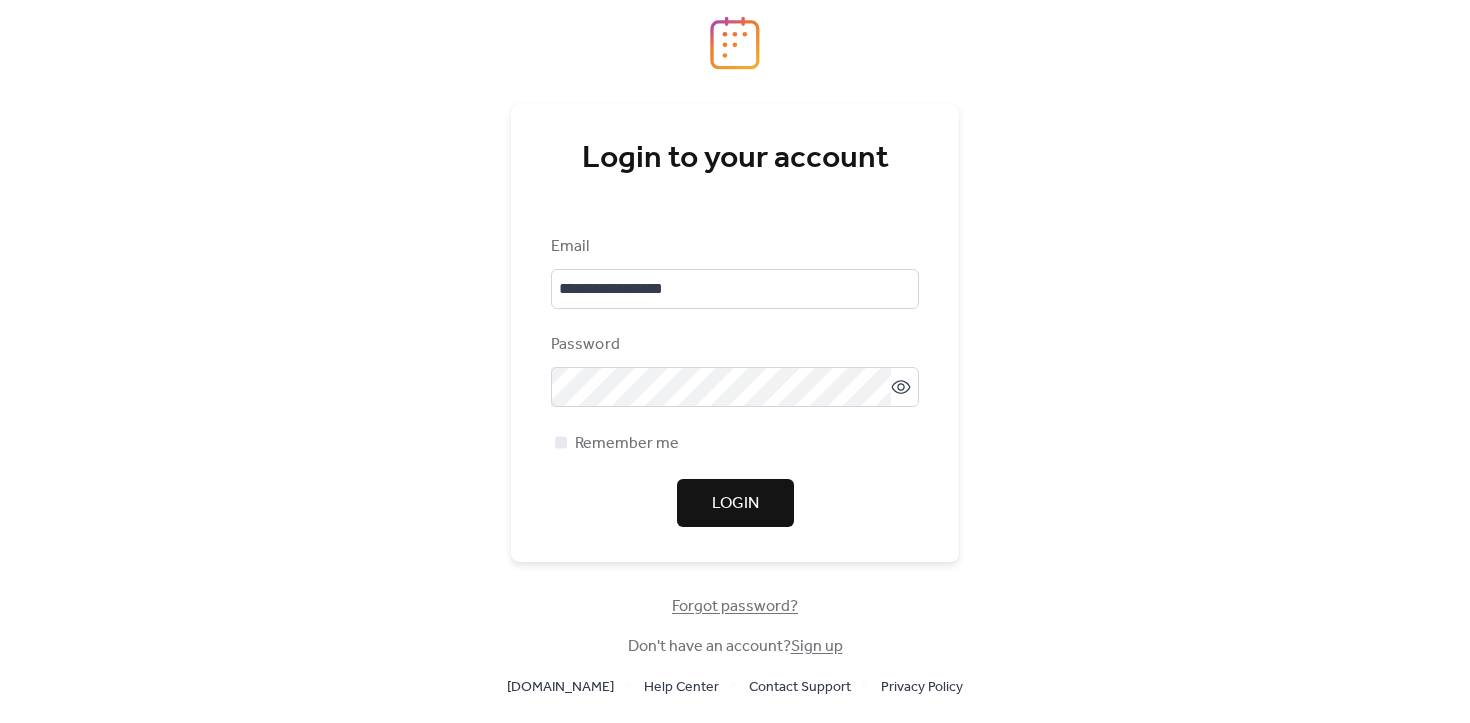 click on "Login" at bounding box center (735, 503) 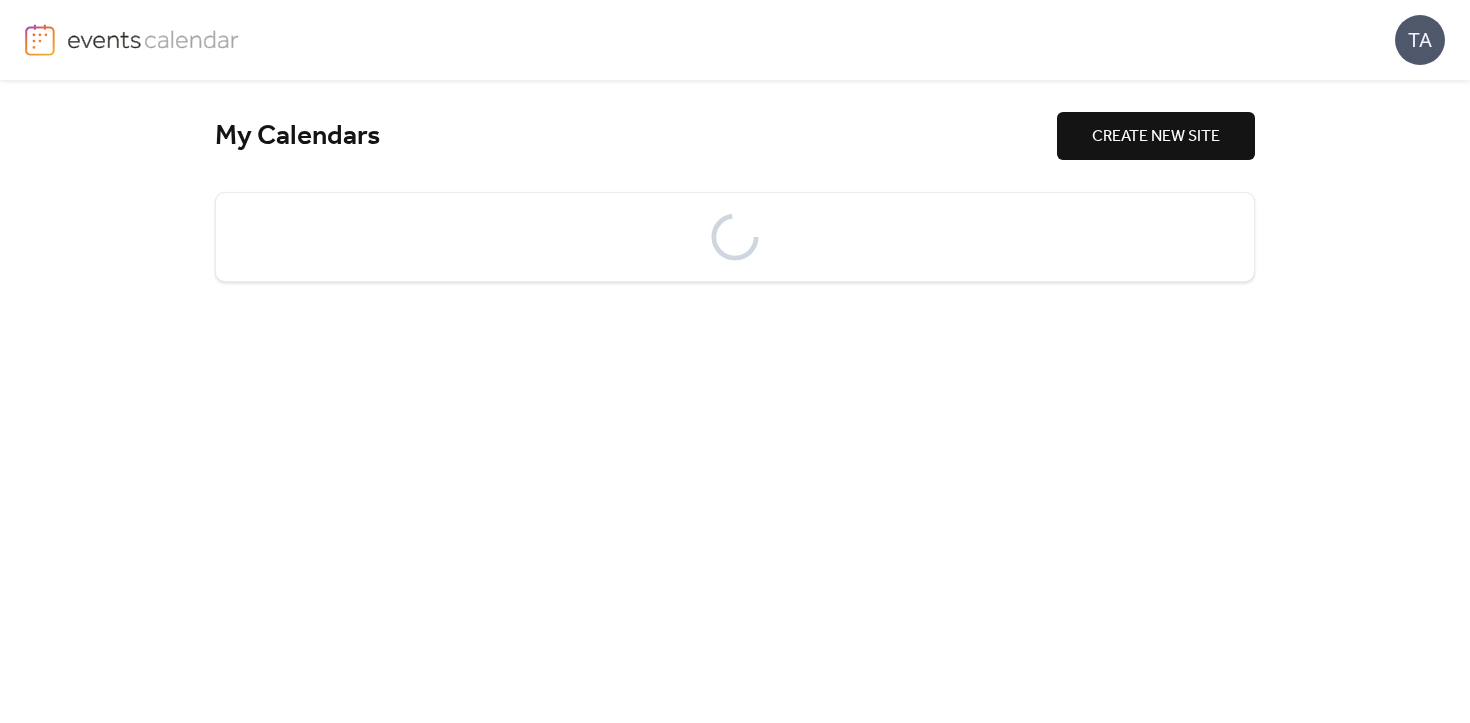 scroll, scrollTop: 0, scrollLeft: 0, axis: both 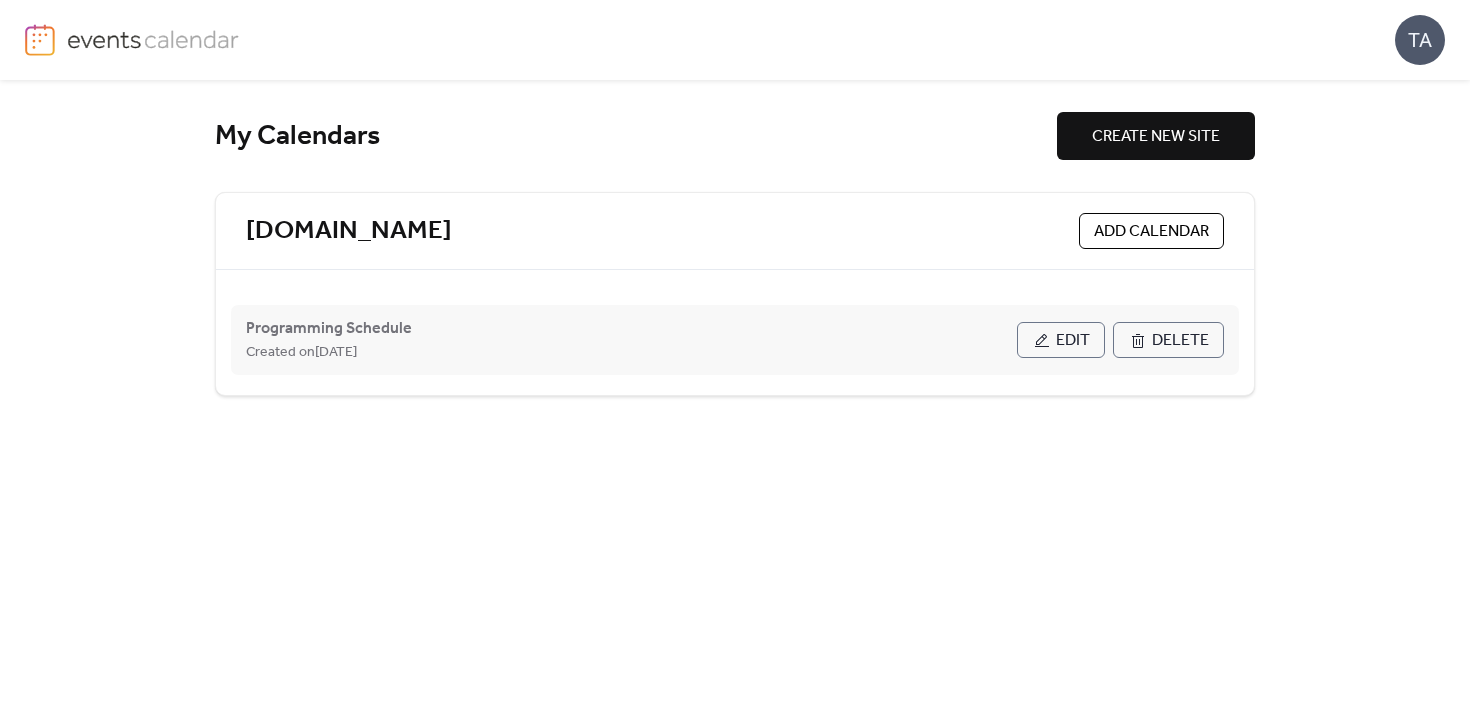 click on "Programming Schedule Created on  [DATE]" at bounding box center (631, 340) 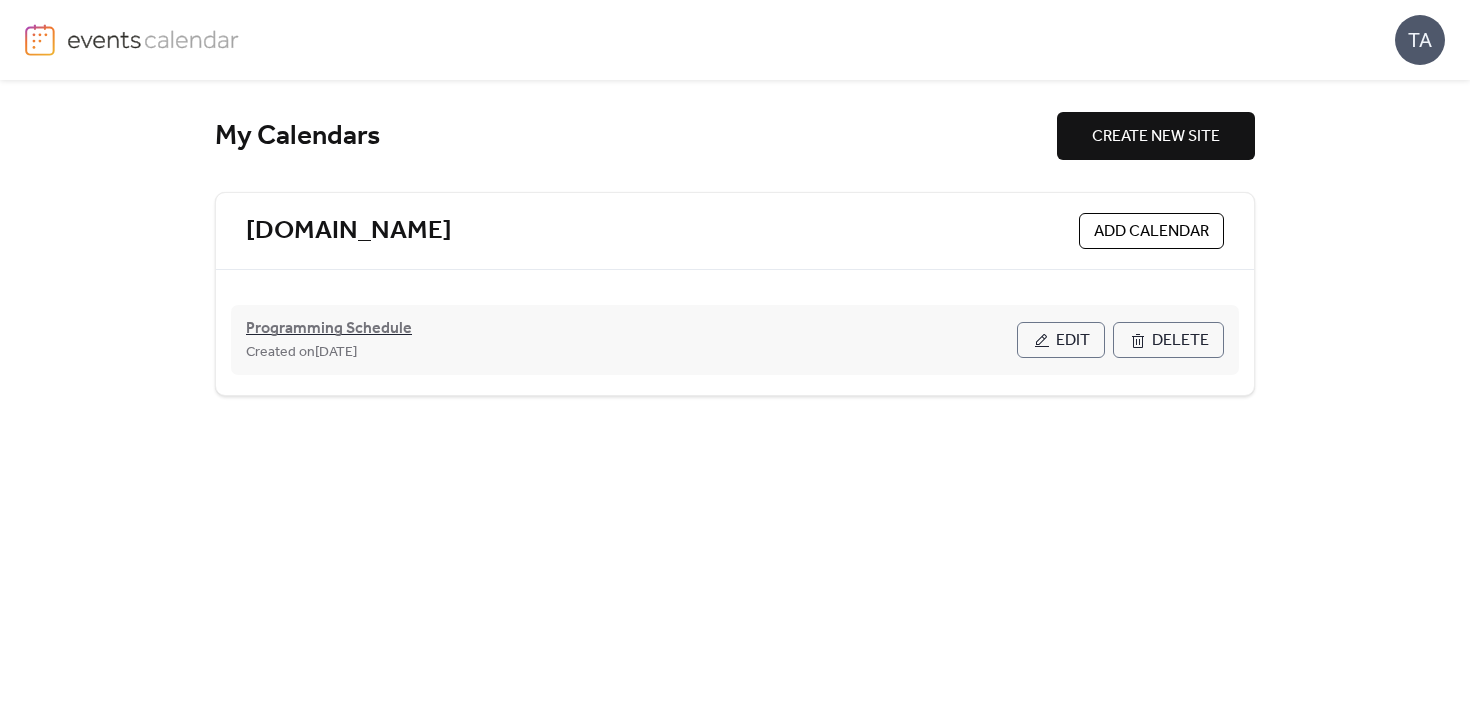click on "Programming Schedule" at bounding box center [329, 329] 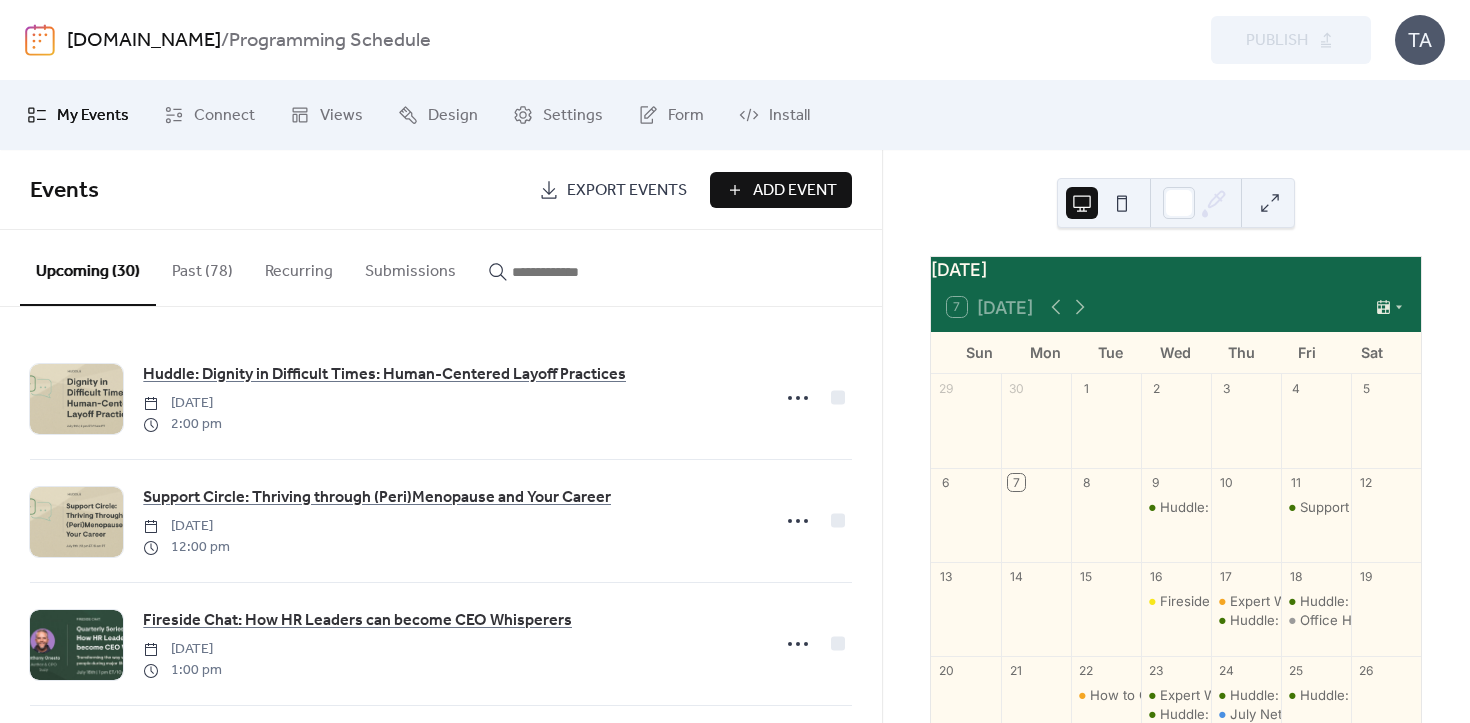 click on "Add Event" at bounding box center (795, 191) 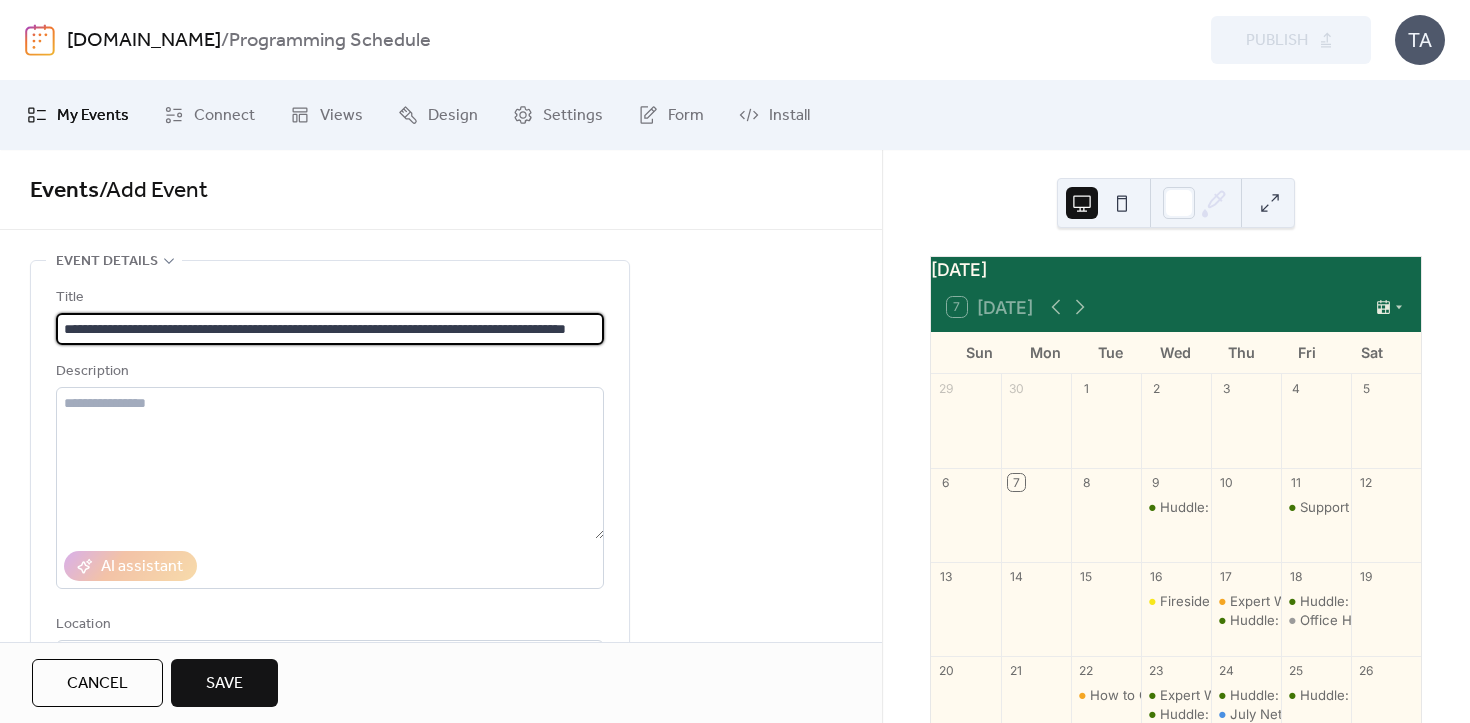 scroll, scrollTop: 0, scrollLeft: 105, axis: horizontal 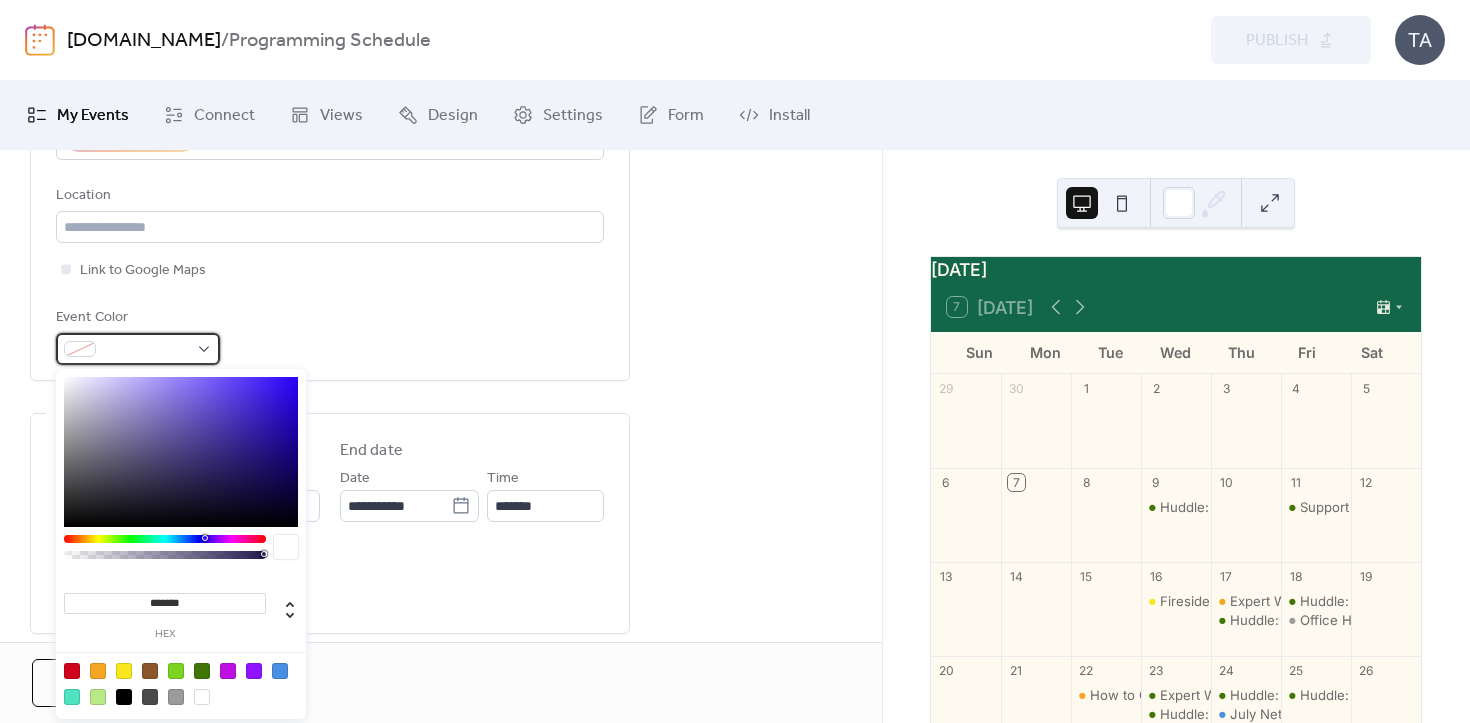 click at bounding box center [146, 350] 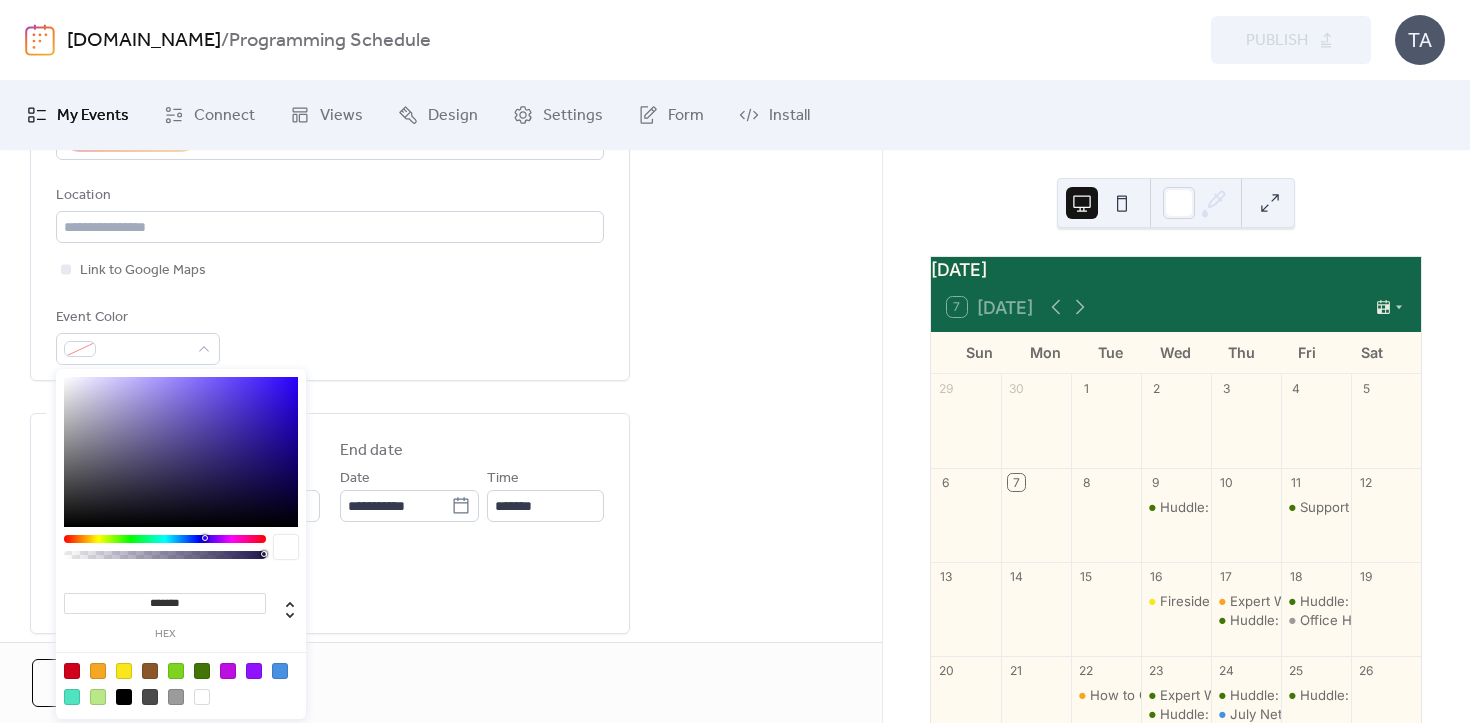 click at bounding box center [98, 671] 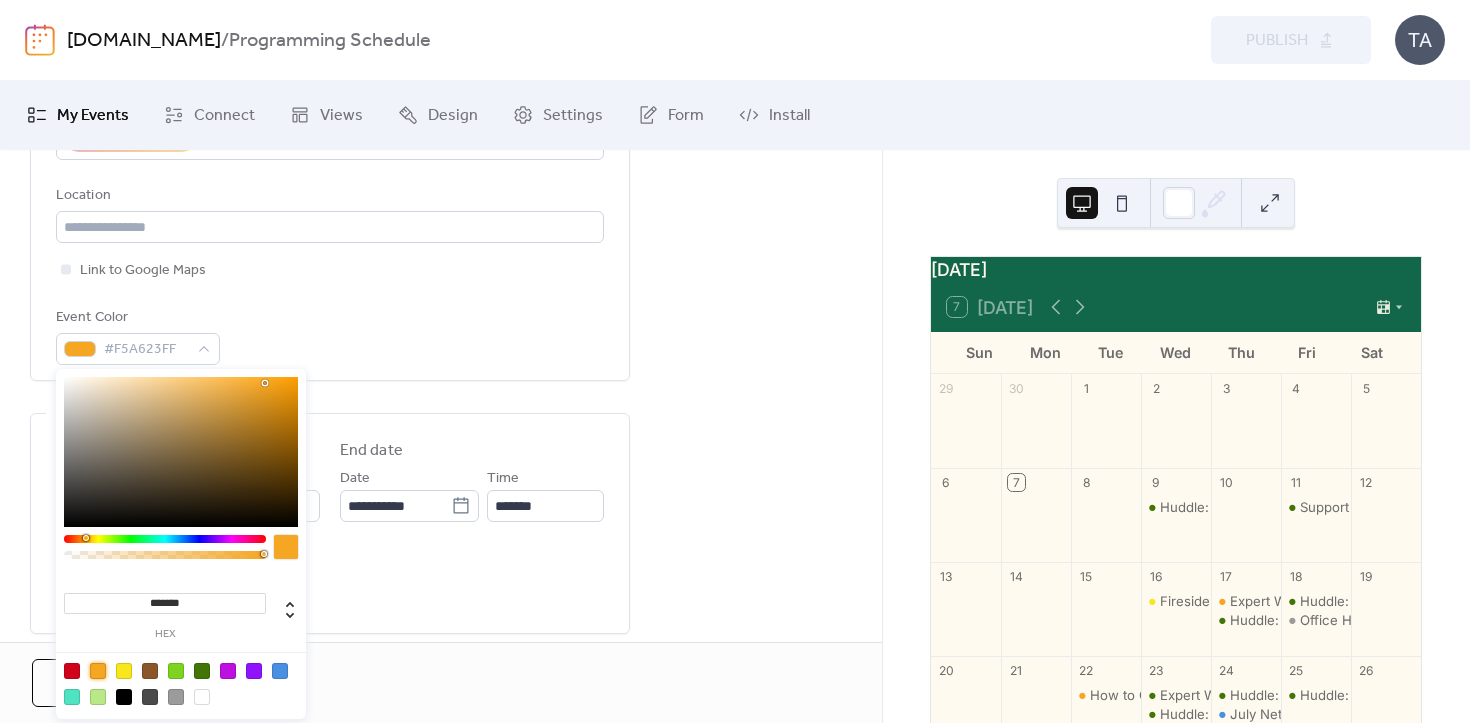 click on "**********" at bounding box center (330, 111) 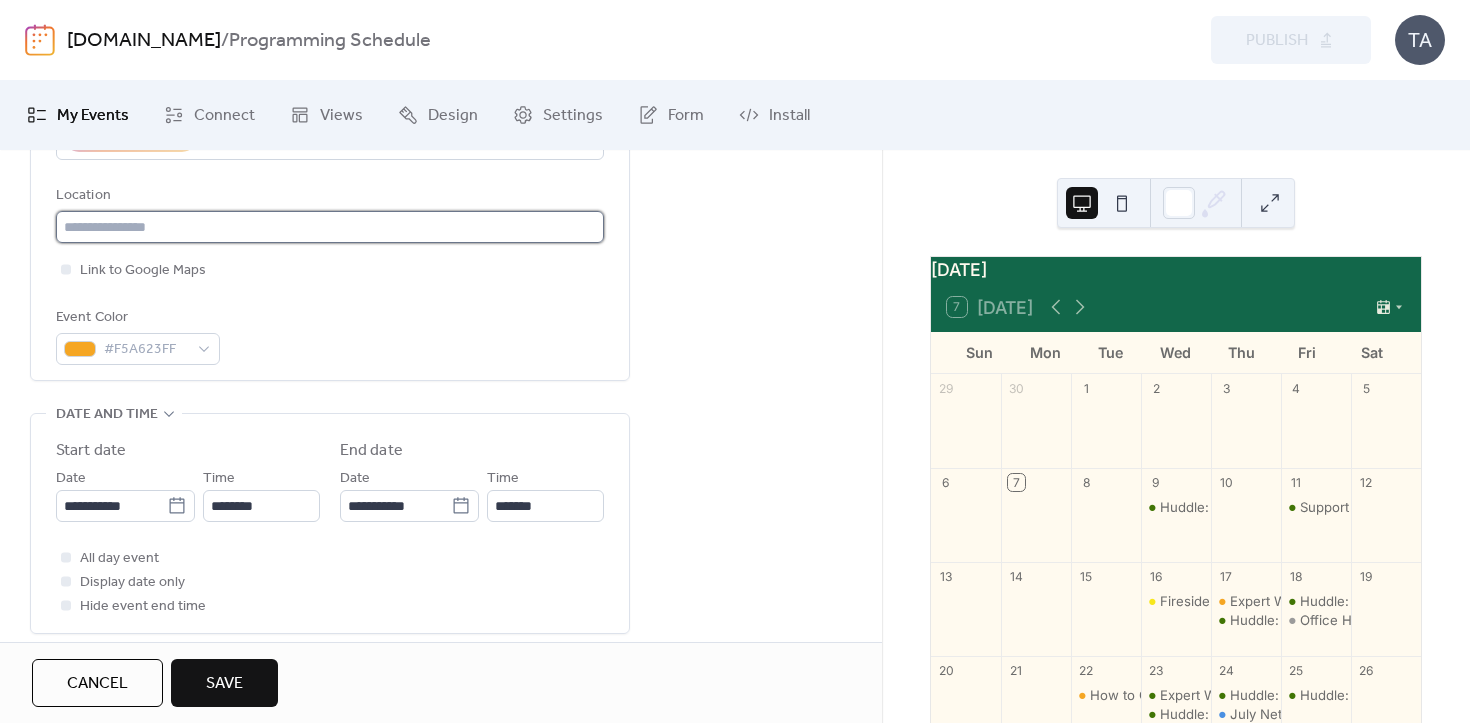 click at bounding box center (330, 227) 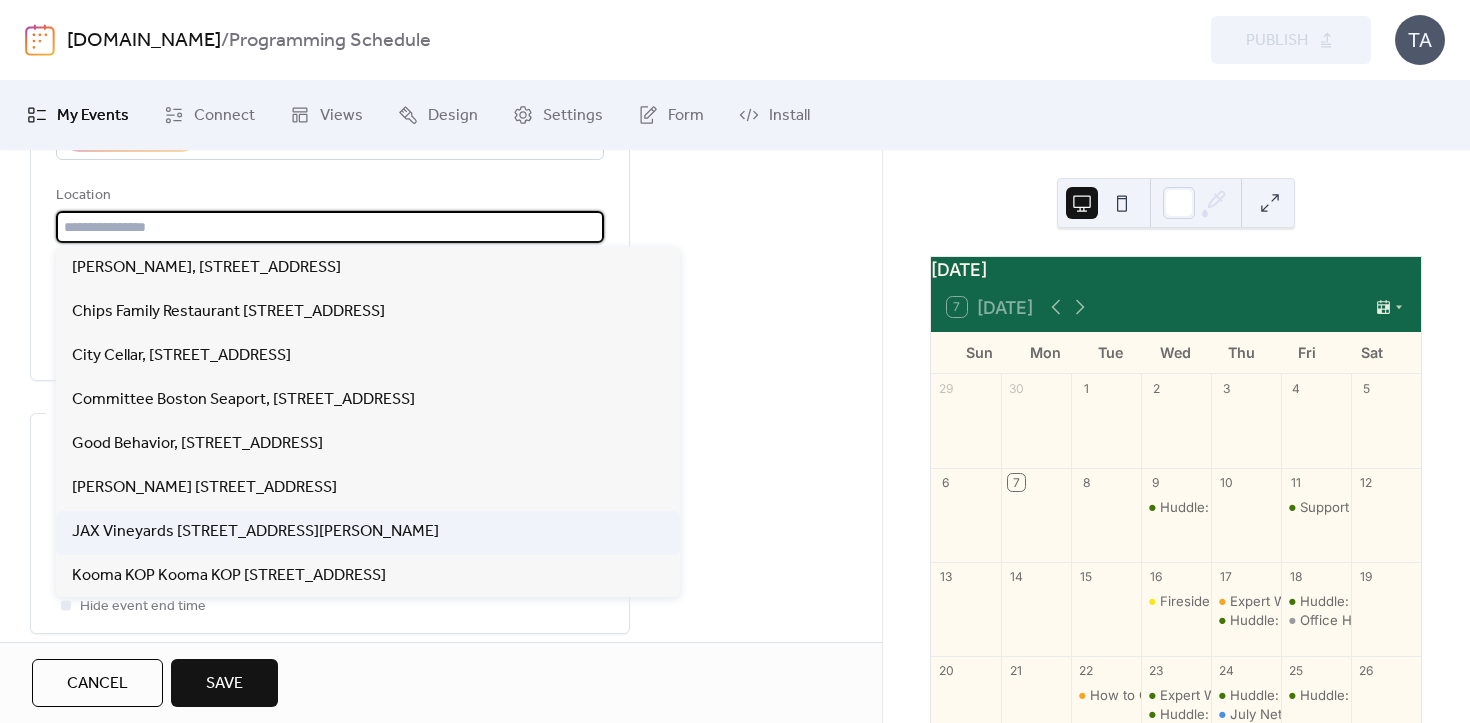 scroll, scrollTop: 134, scrollLeft: 0, axis: vertical 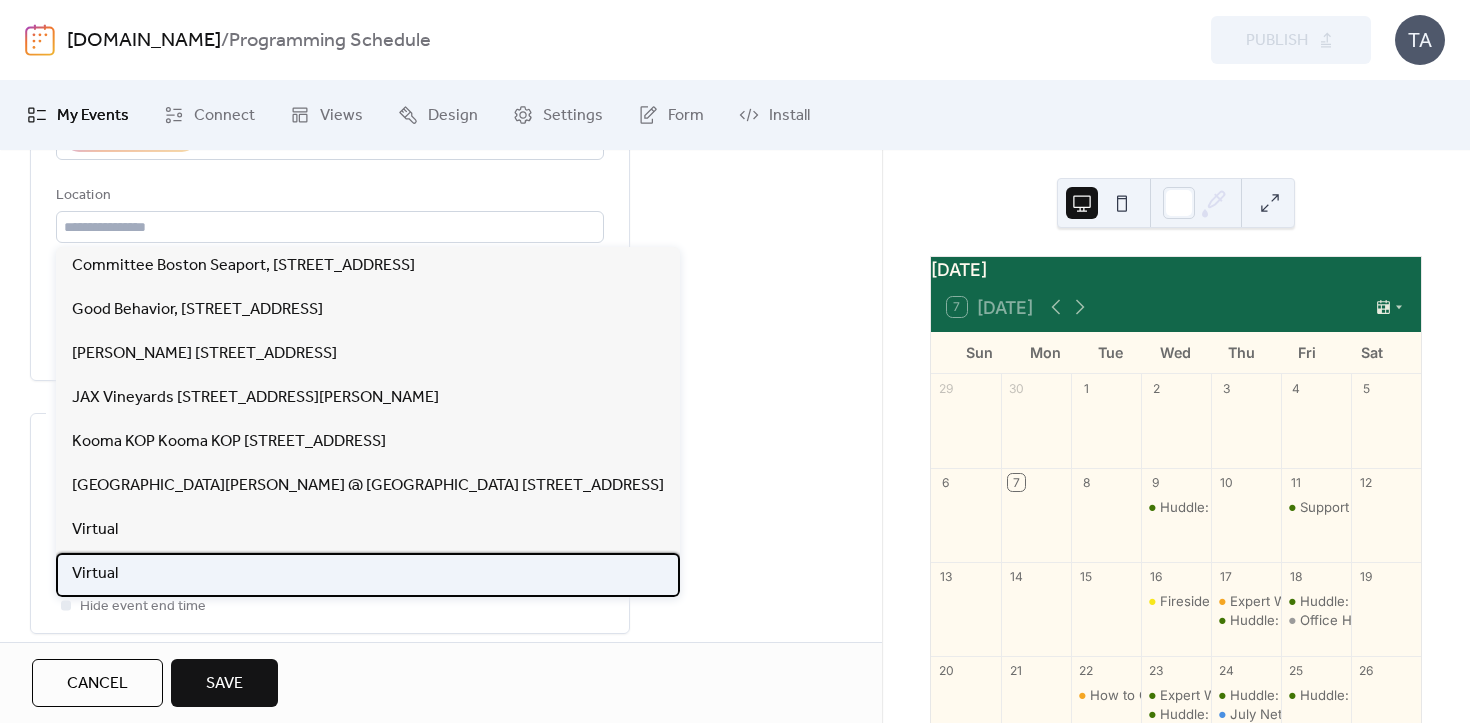 click on "Virtual" at bounding box center (368, 575) 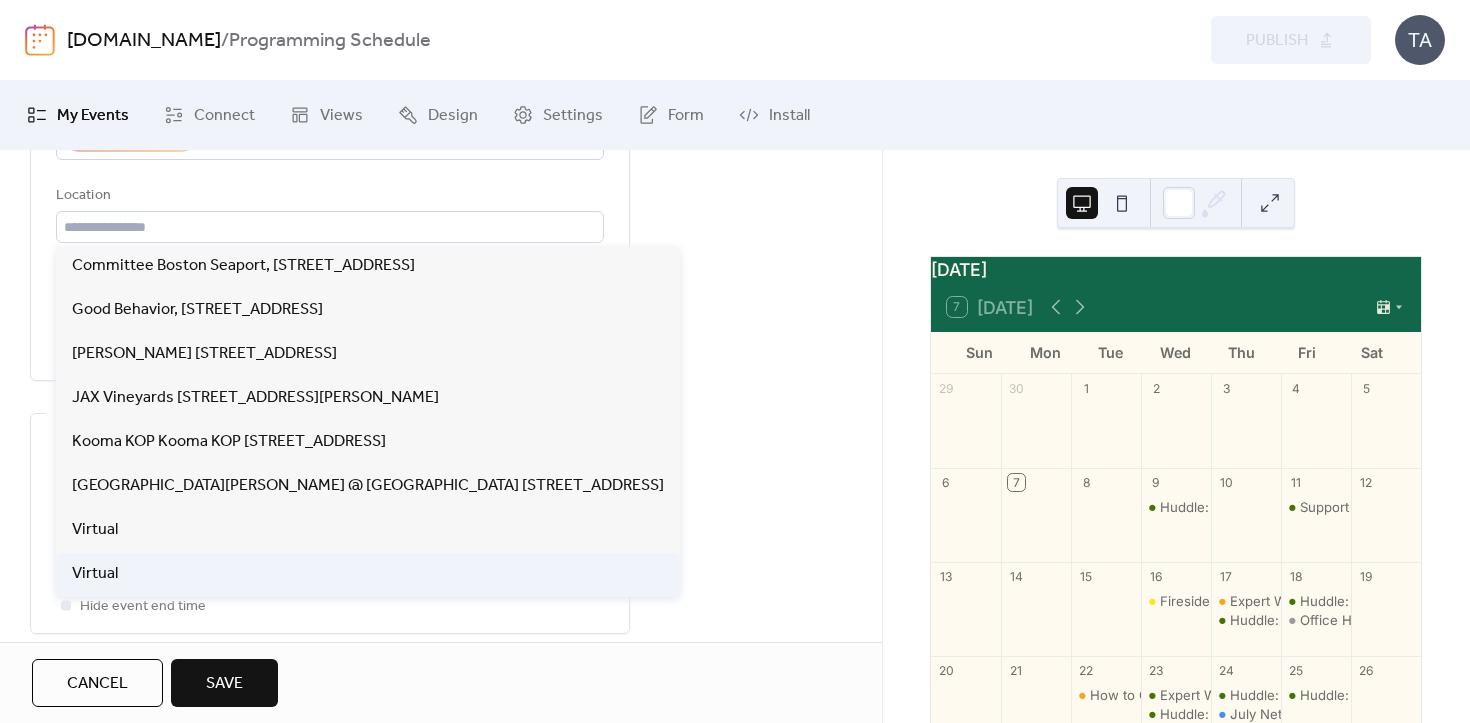 type on "*******" 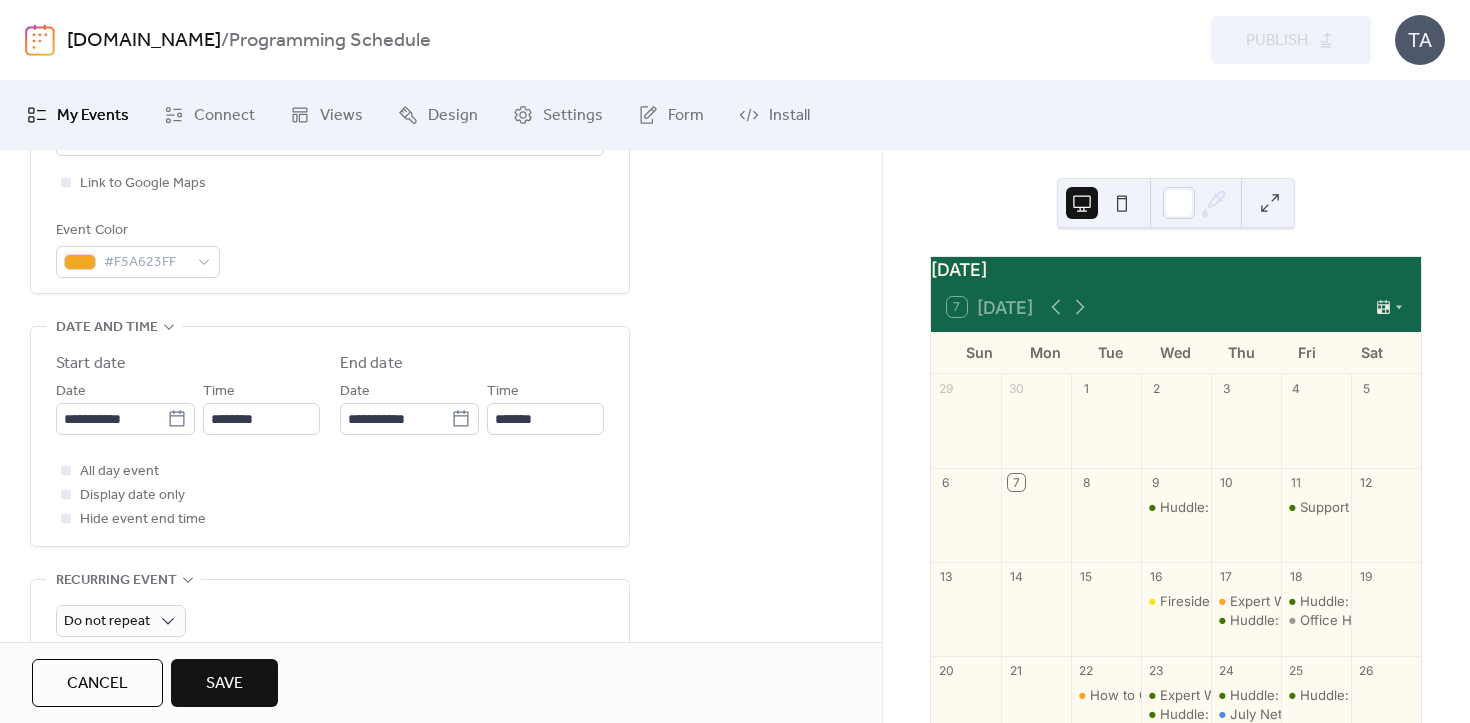 scroll, scrollTop: 591, scrollLeft: 0, axis: vertical 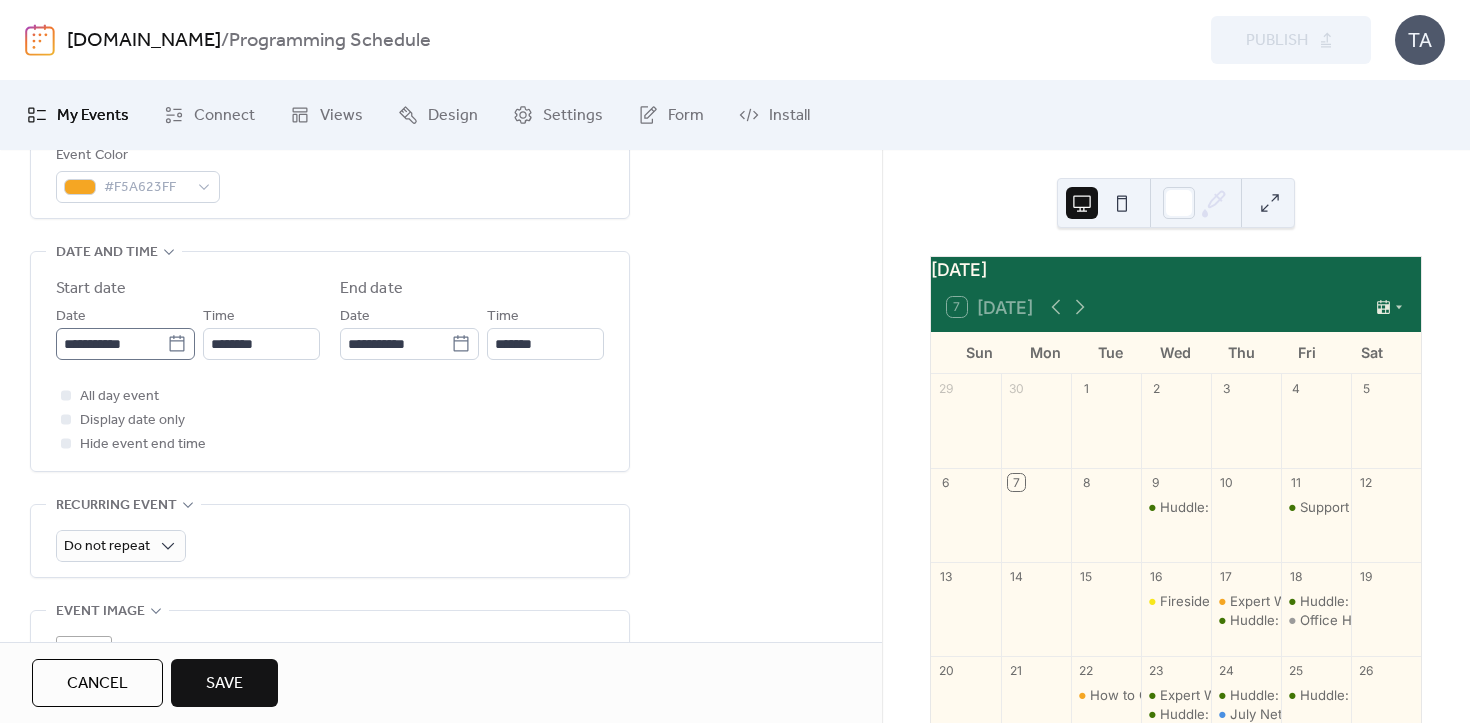 click 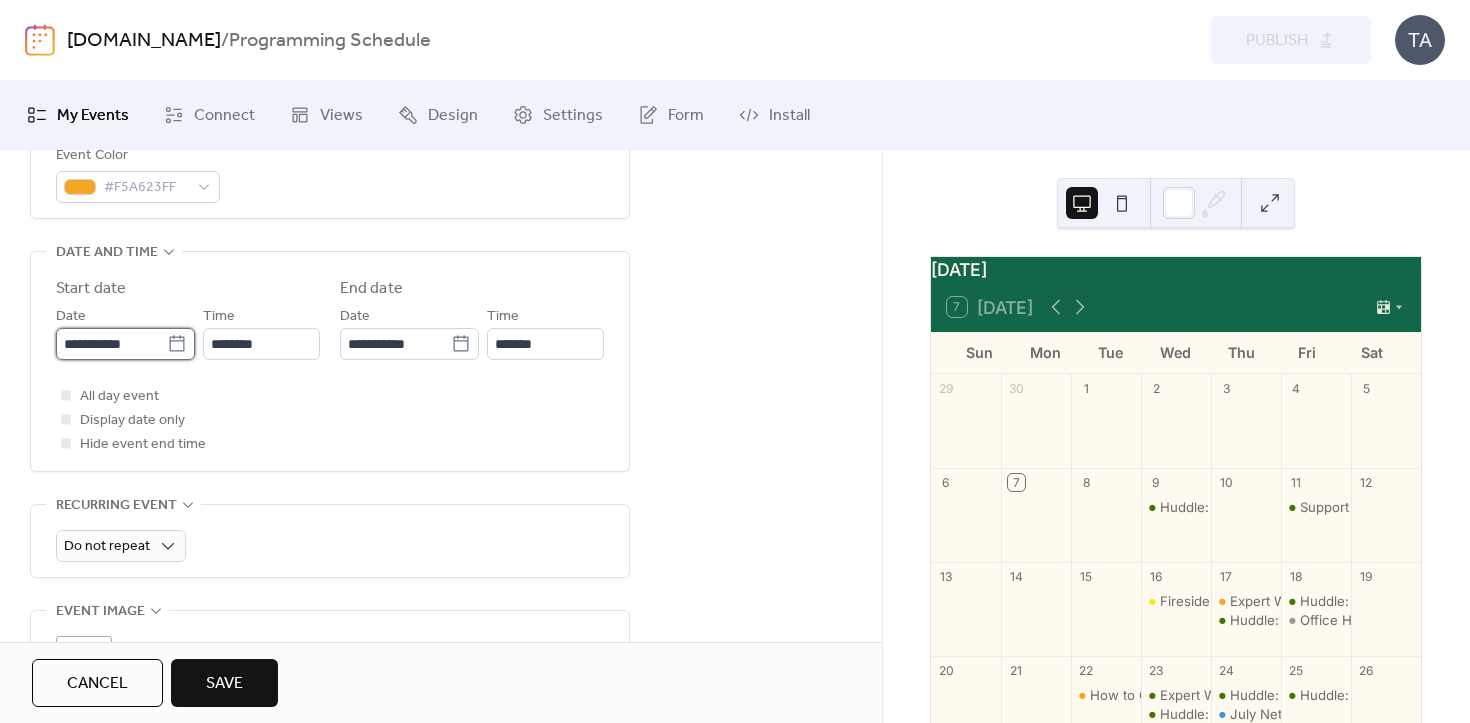 click on "**********" at bounding box center [111, 344] 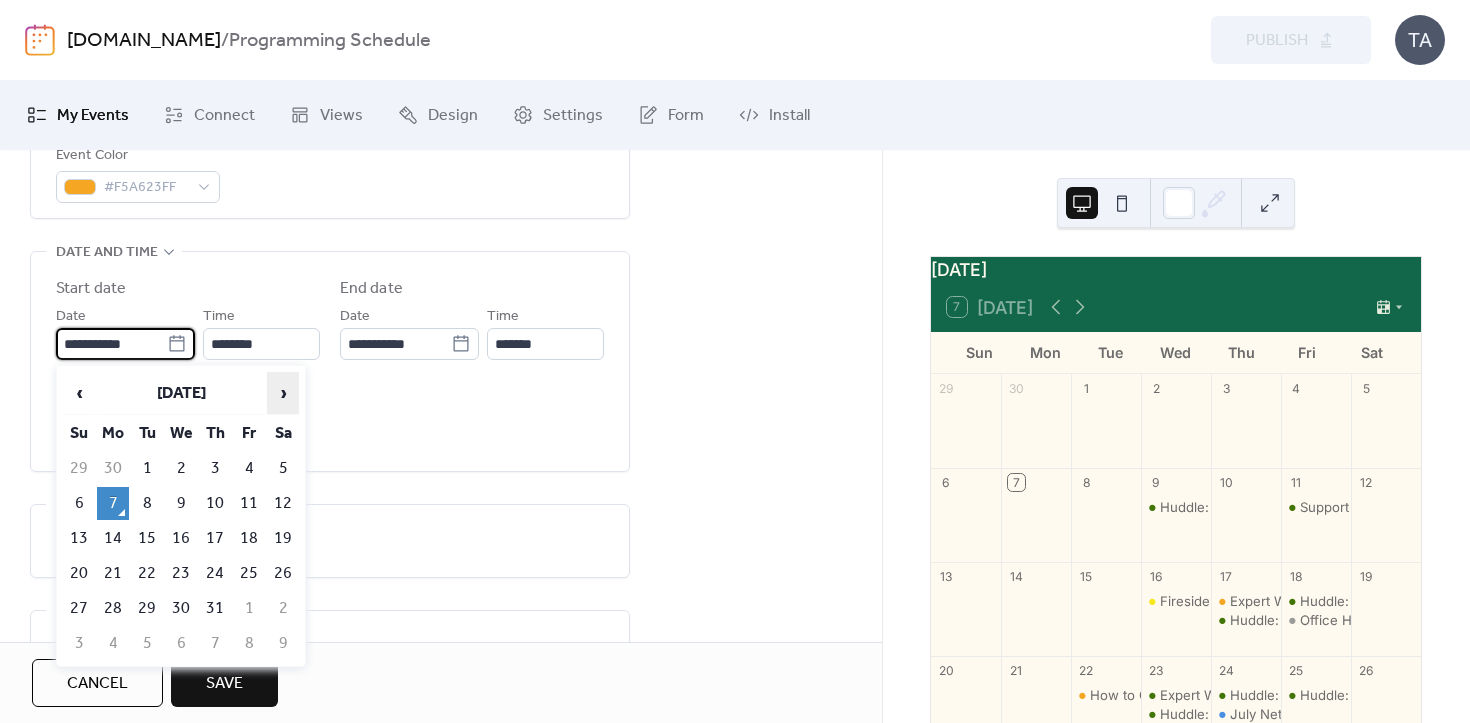 click on "›" at bounding box center [283, 393] 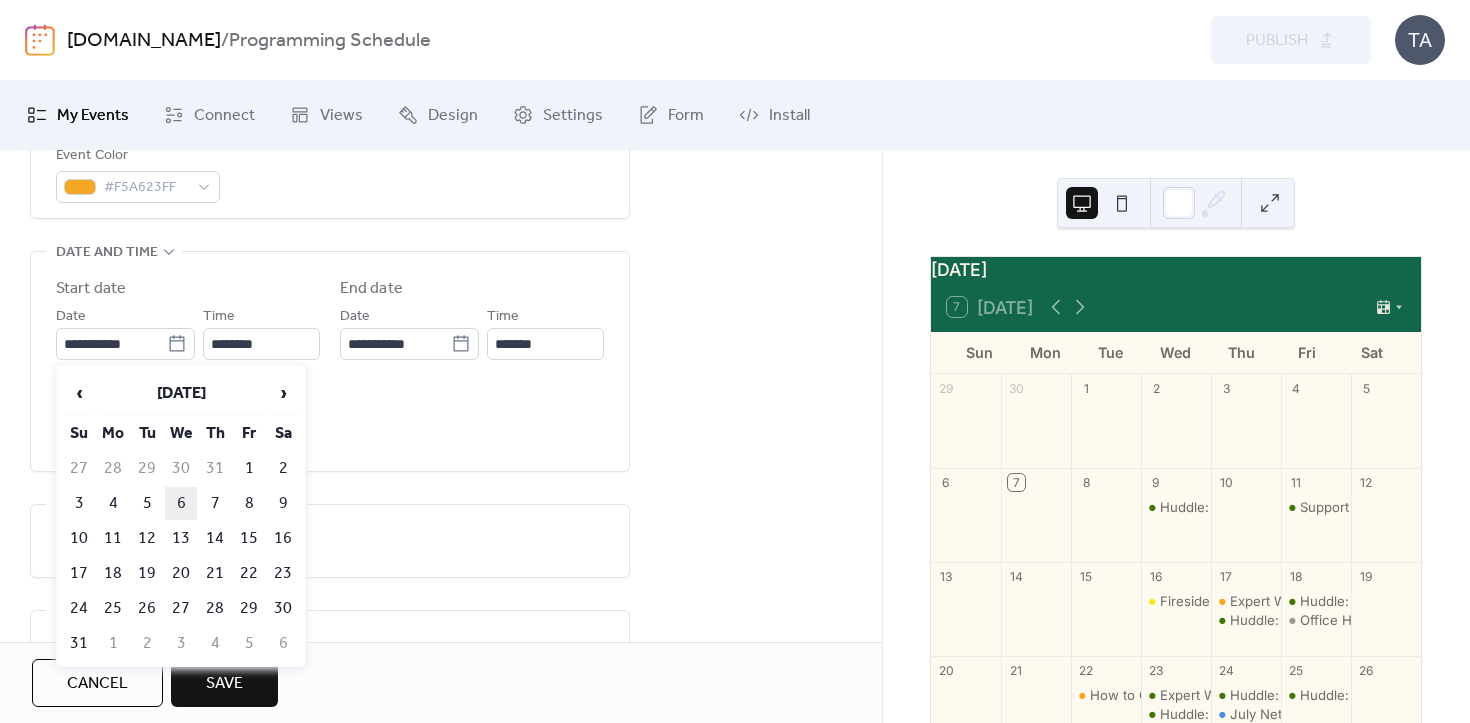 click on "6" at bounding box center [181, 503] 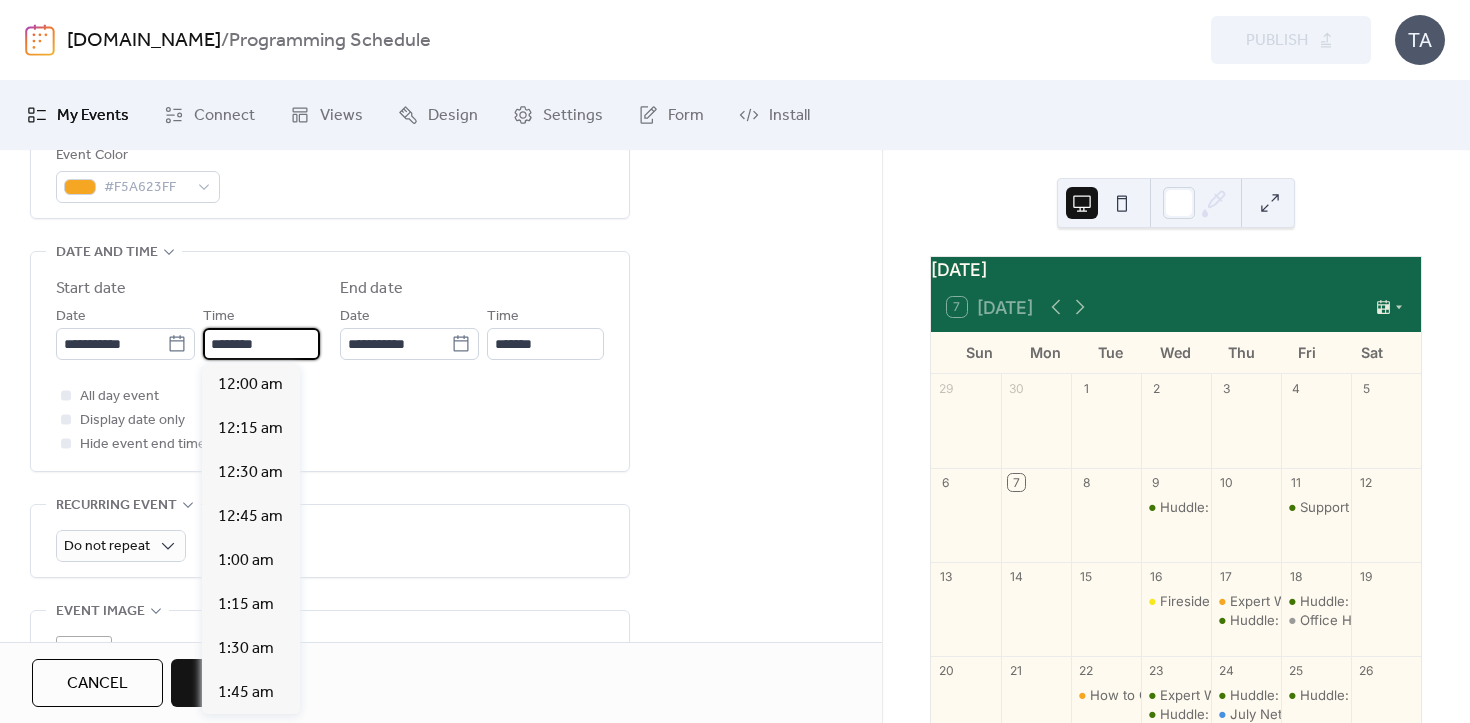 click on "********" at bounding box center (261, 344) 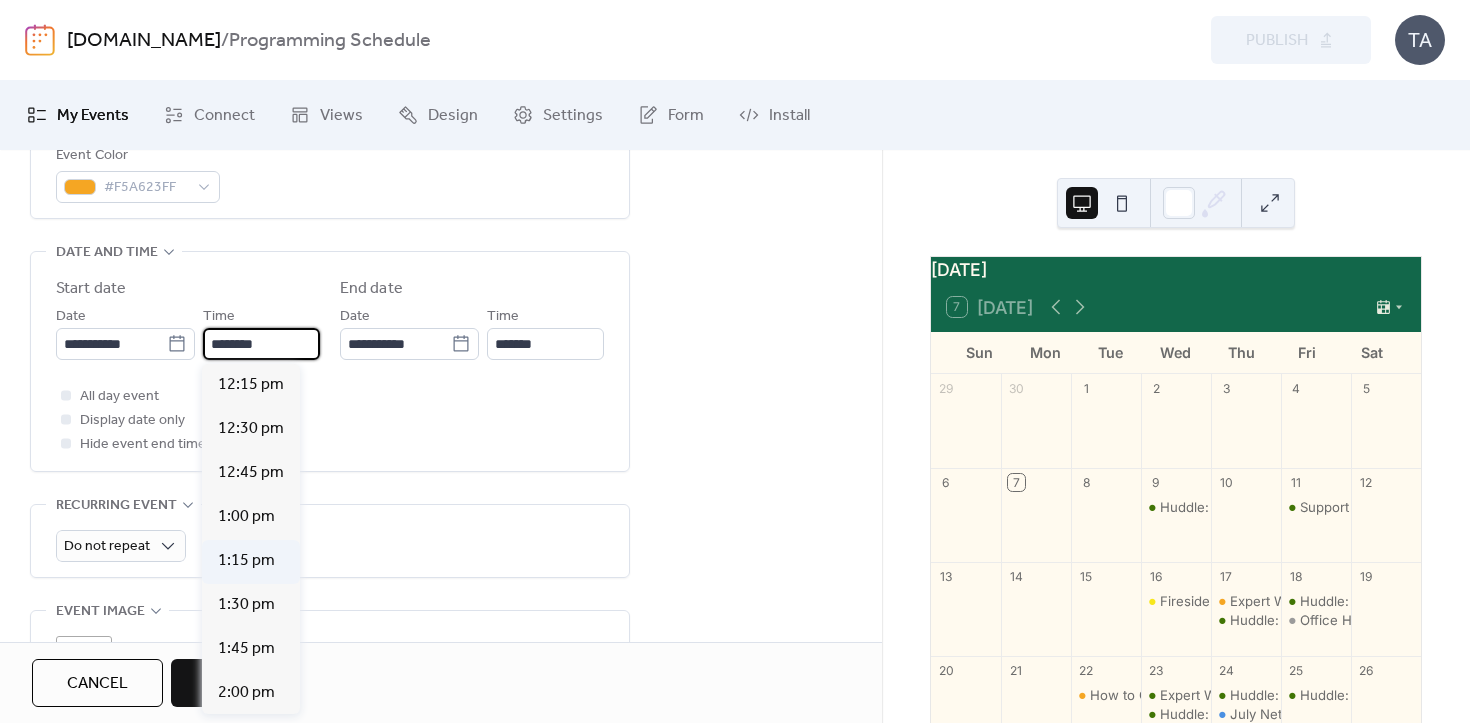 scroll, scrollTop: 2159, scrollLeft: 0, axis: vertical 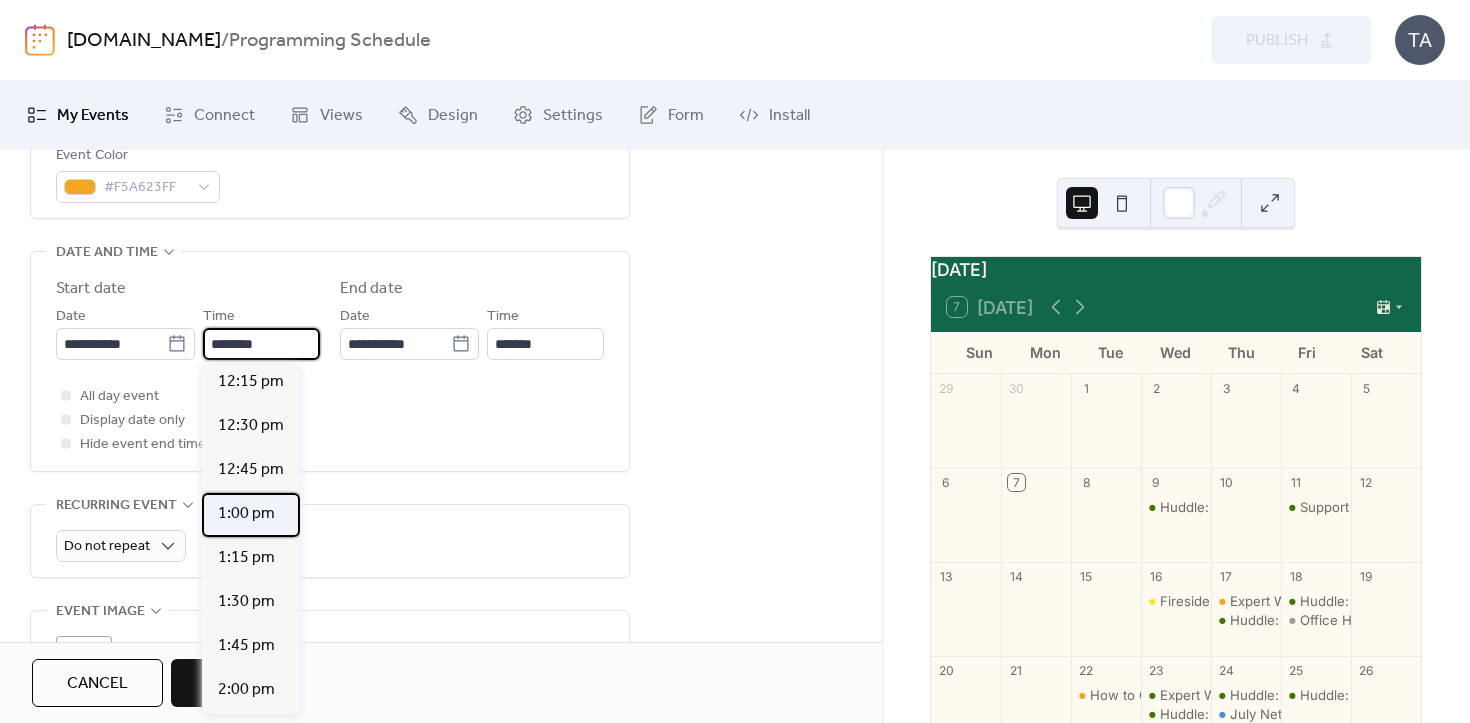 click on "1:00 pm" at bounding box center [246, 514] 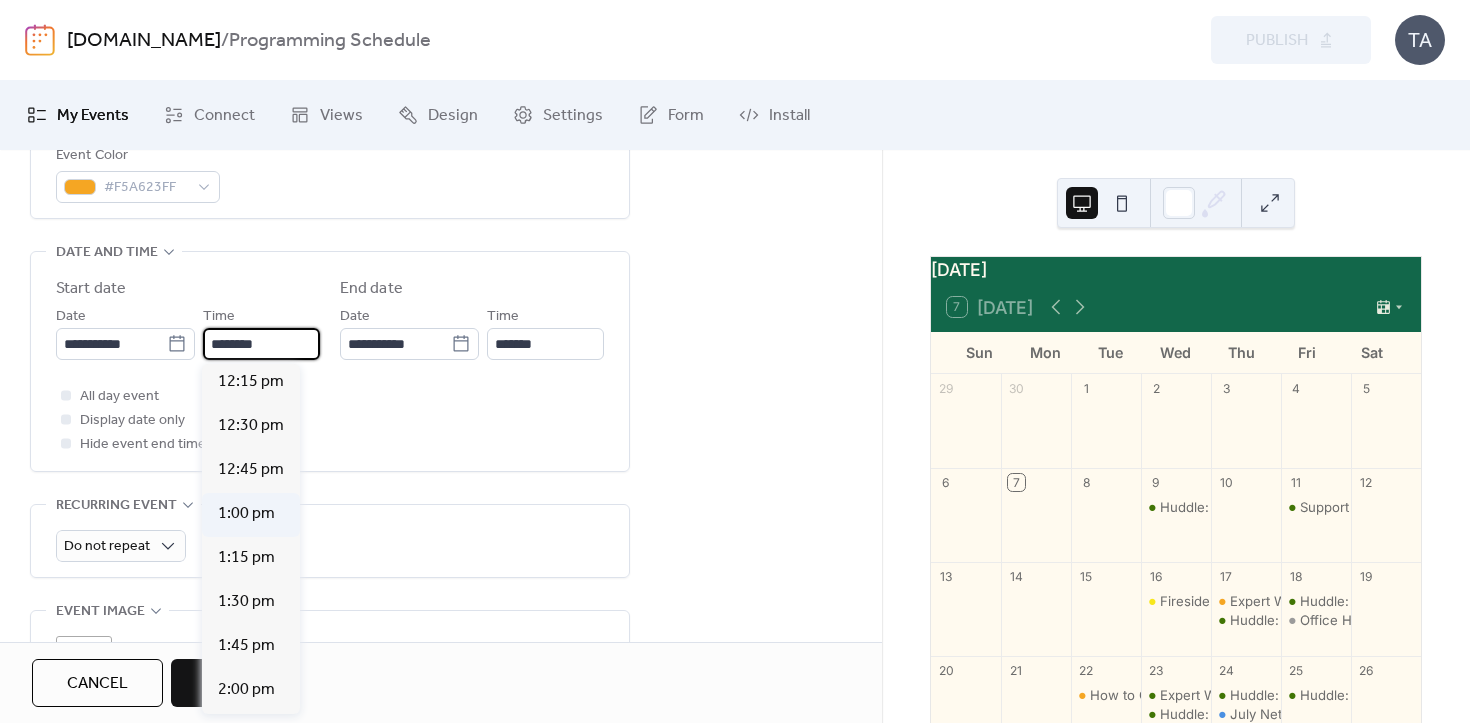 type on "*******" 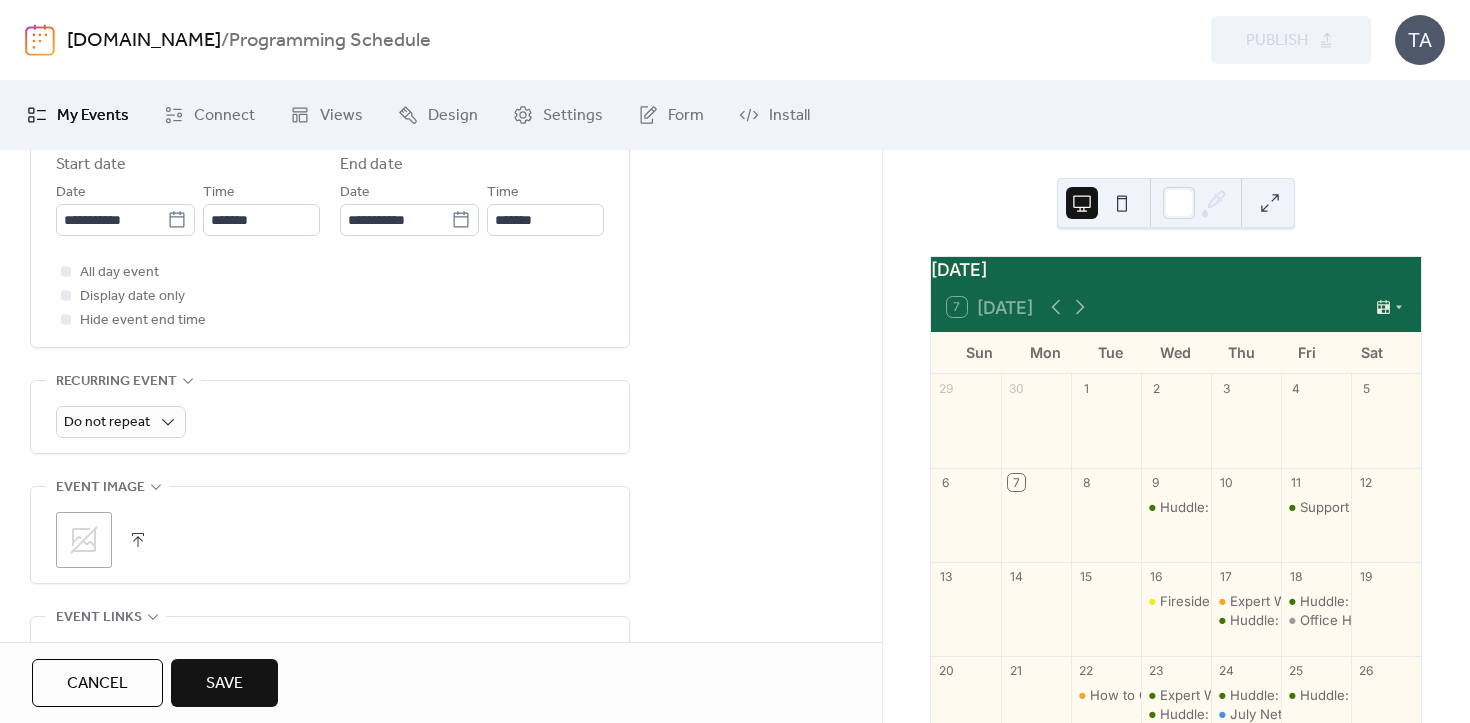 scroll, scrollTop: 718, scrollLeft: 0, axis: vertical 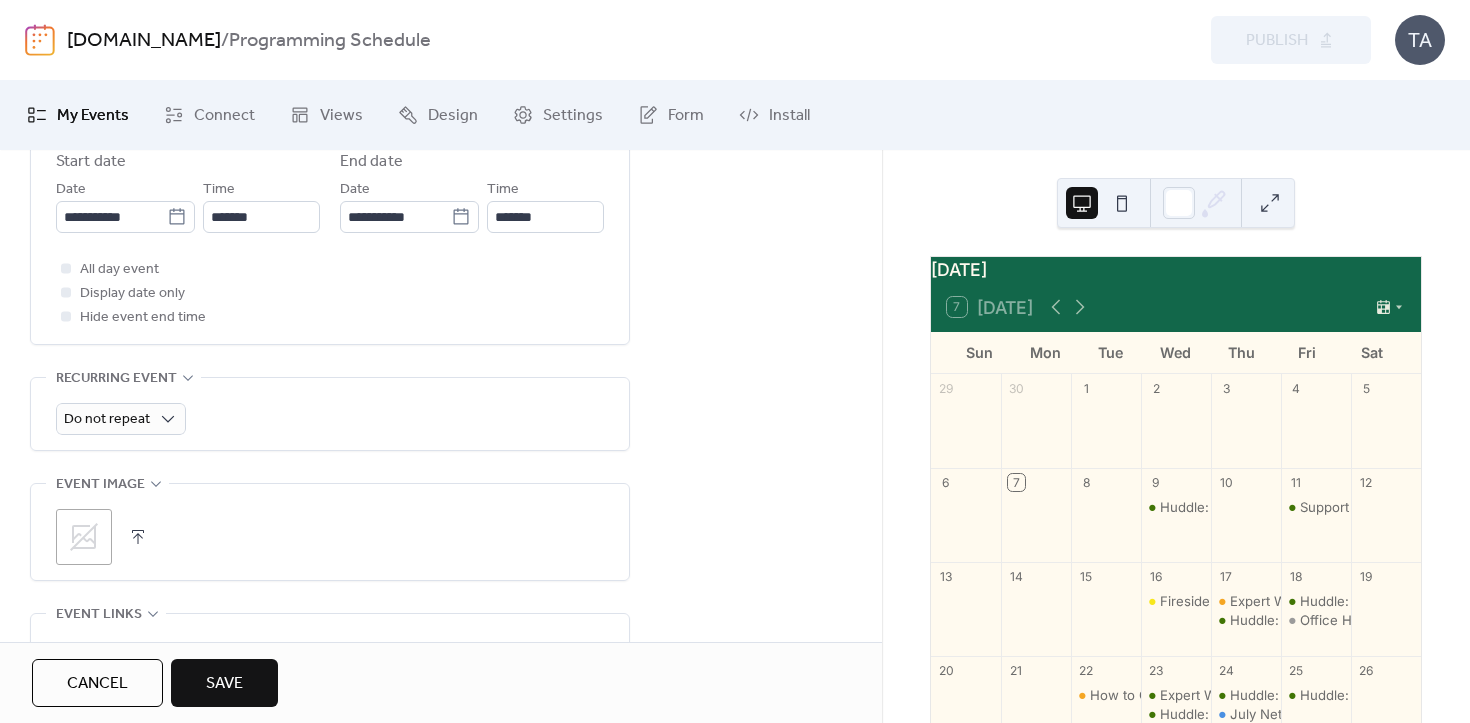 click at bounding box center (138, 537) 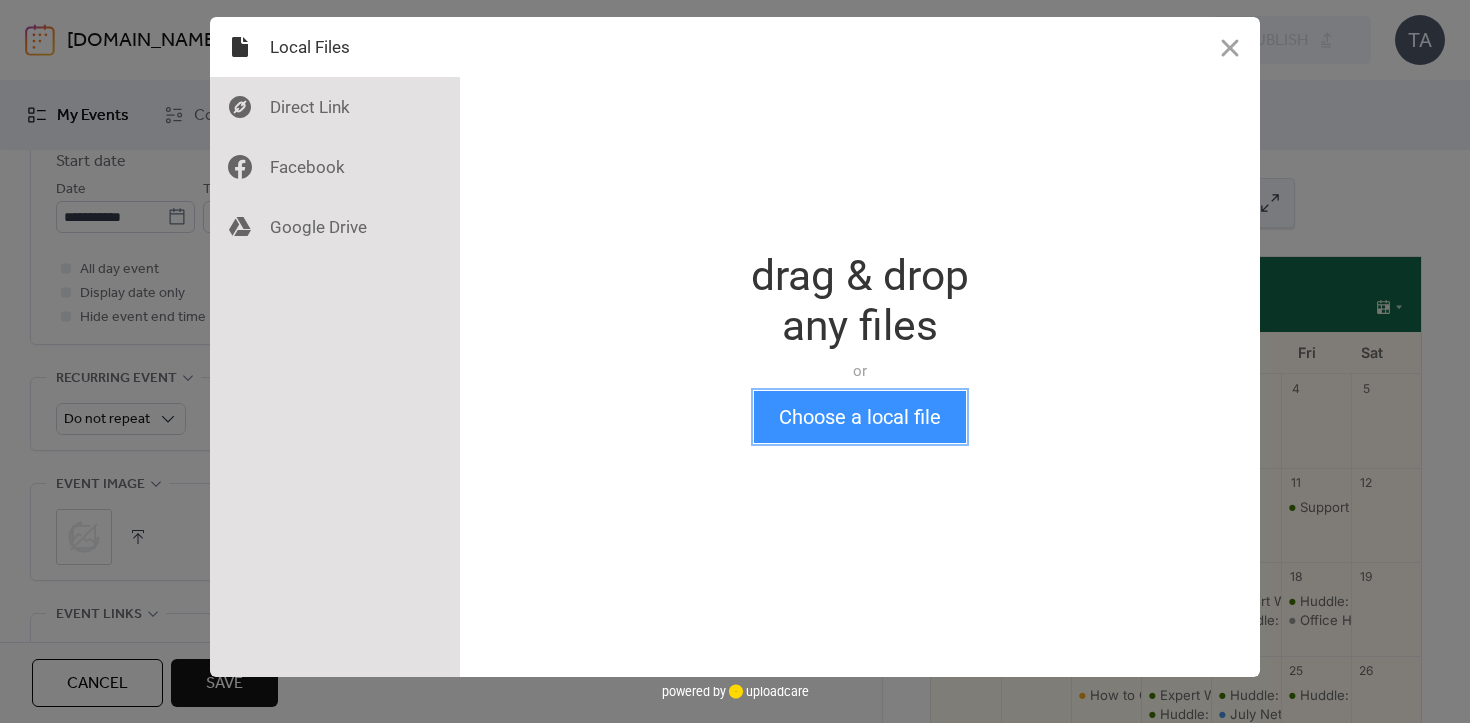 click on "Choose a local file" at bounding box center (860, 417) 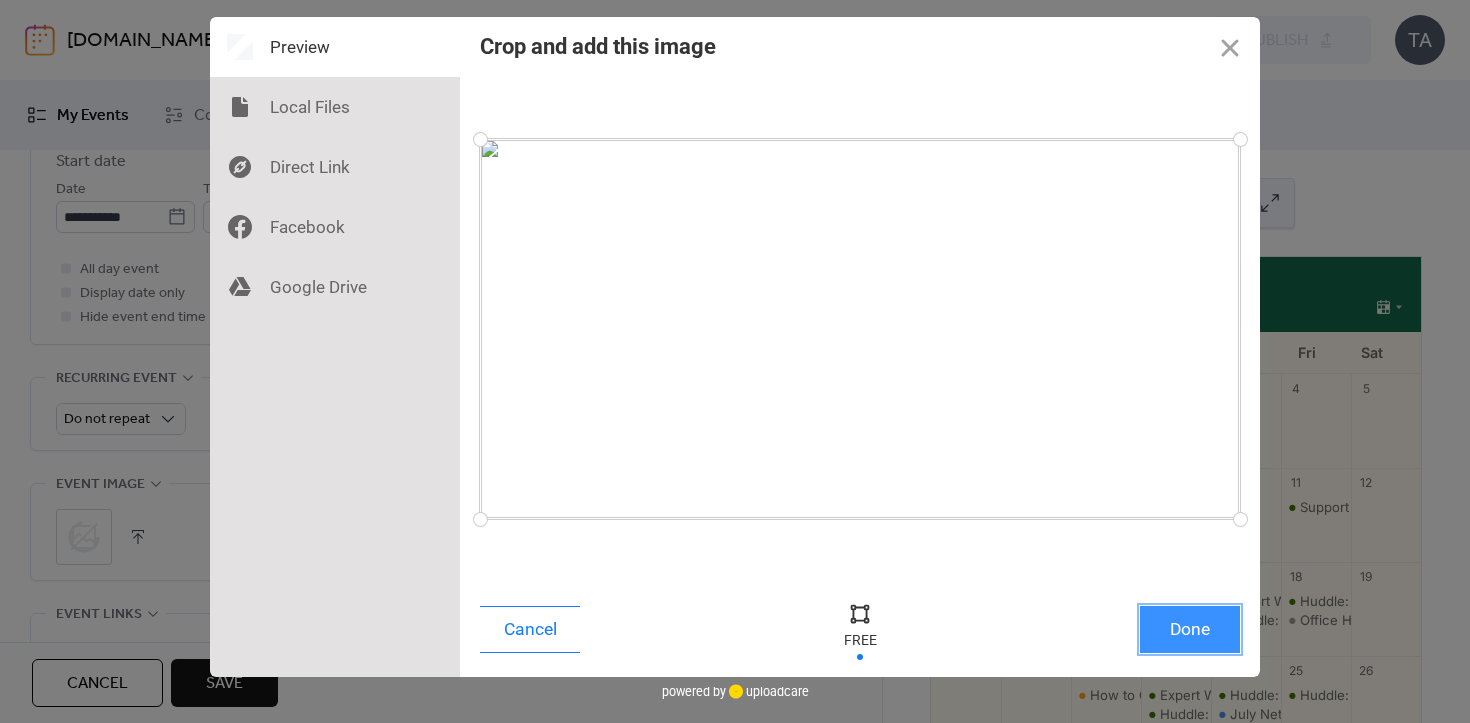 click on "Done" at bounding box center [1190, 629] 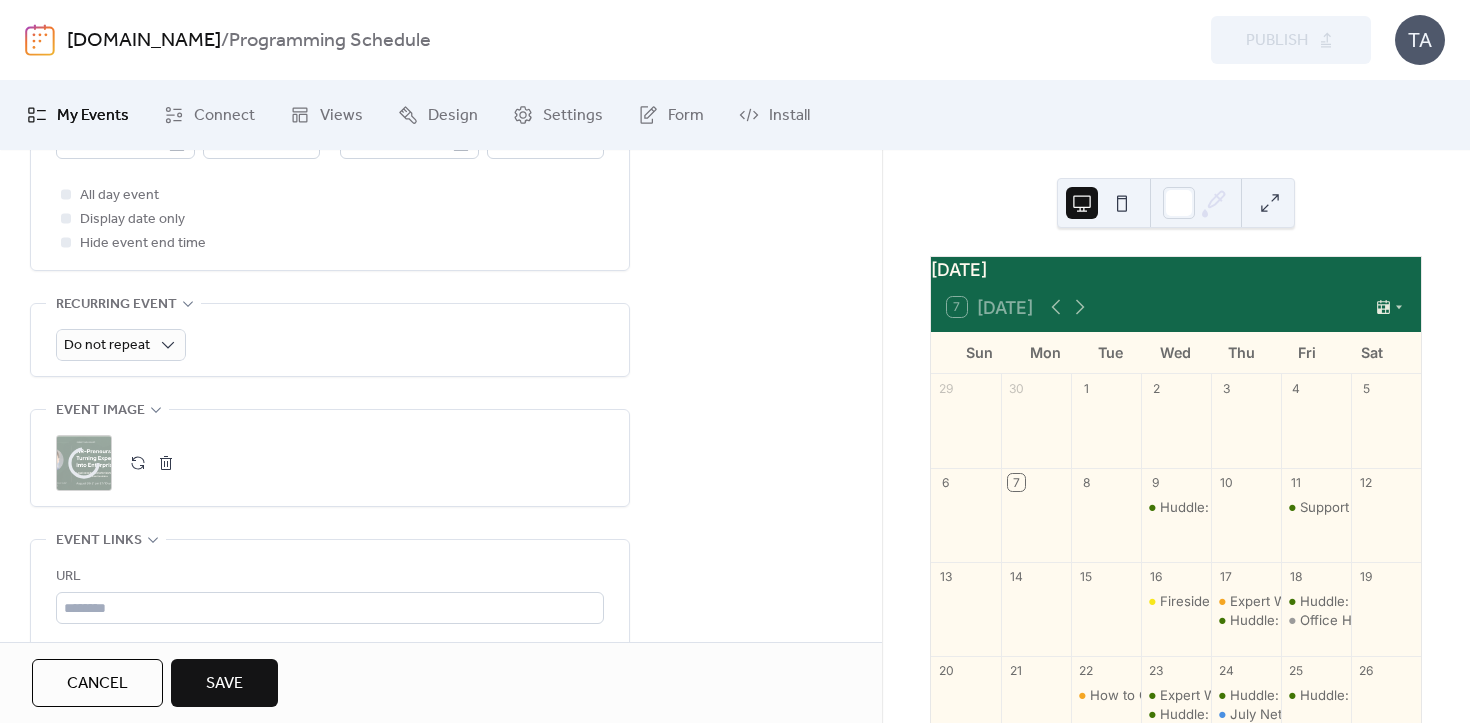scroll, scrollTop: 805, scrollLeft: 0, axis: vertical 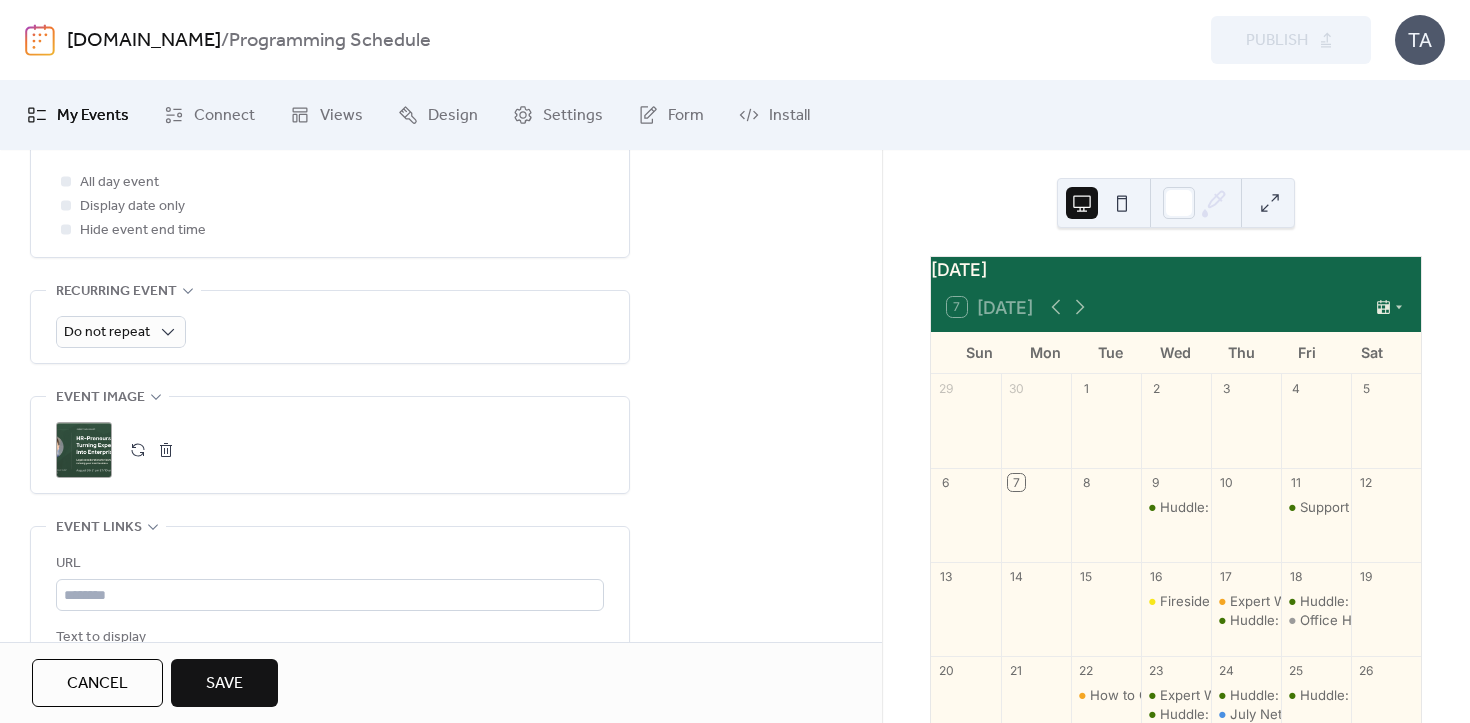 click on "URL" at bounding box center [328, 564] 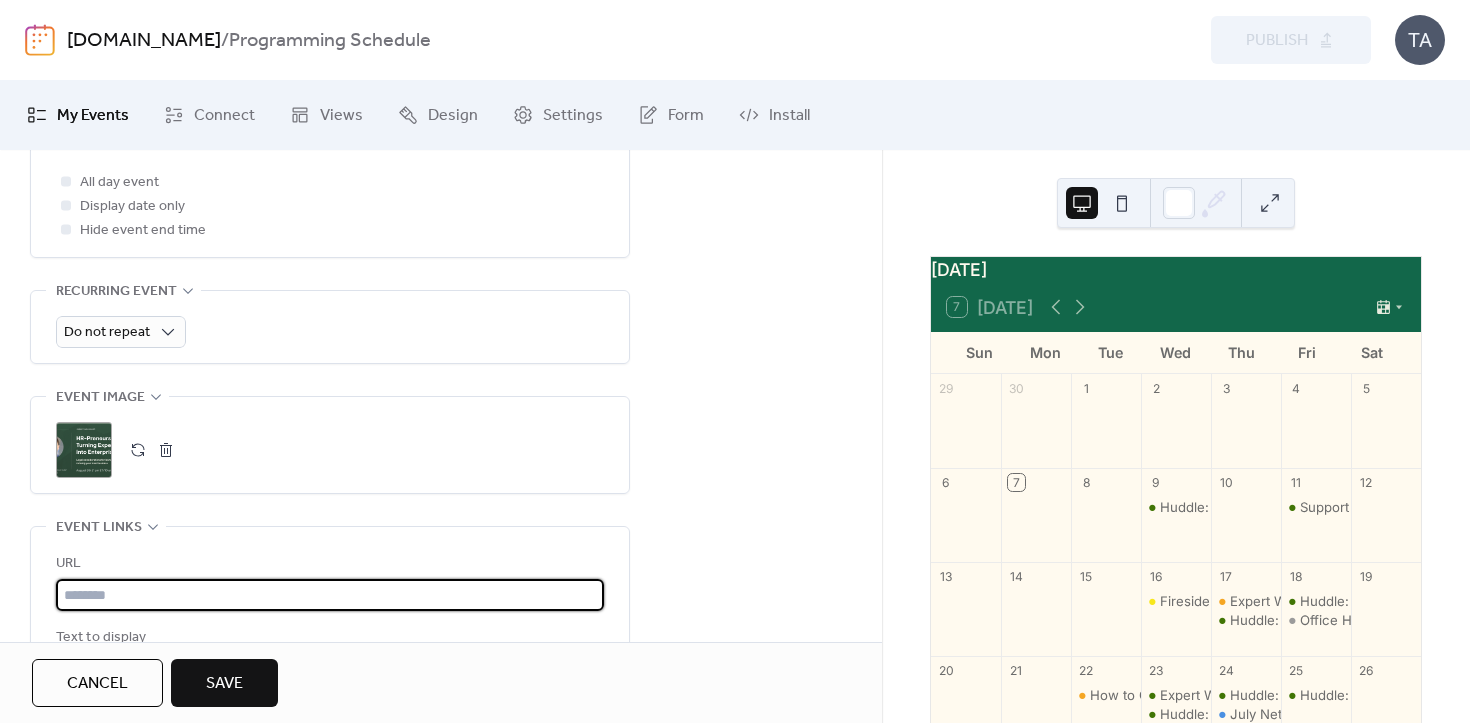 click at bounding box center (330, 595) 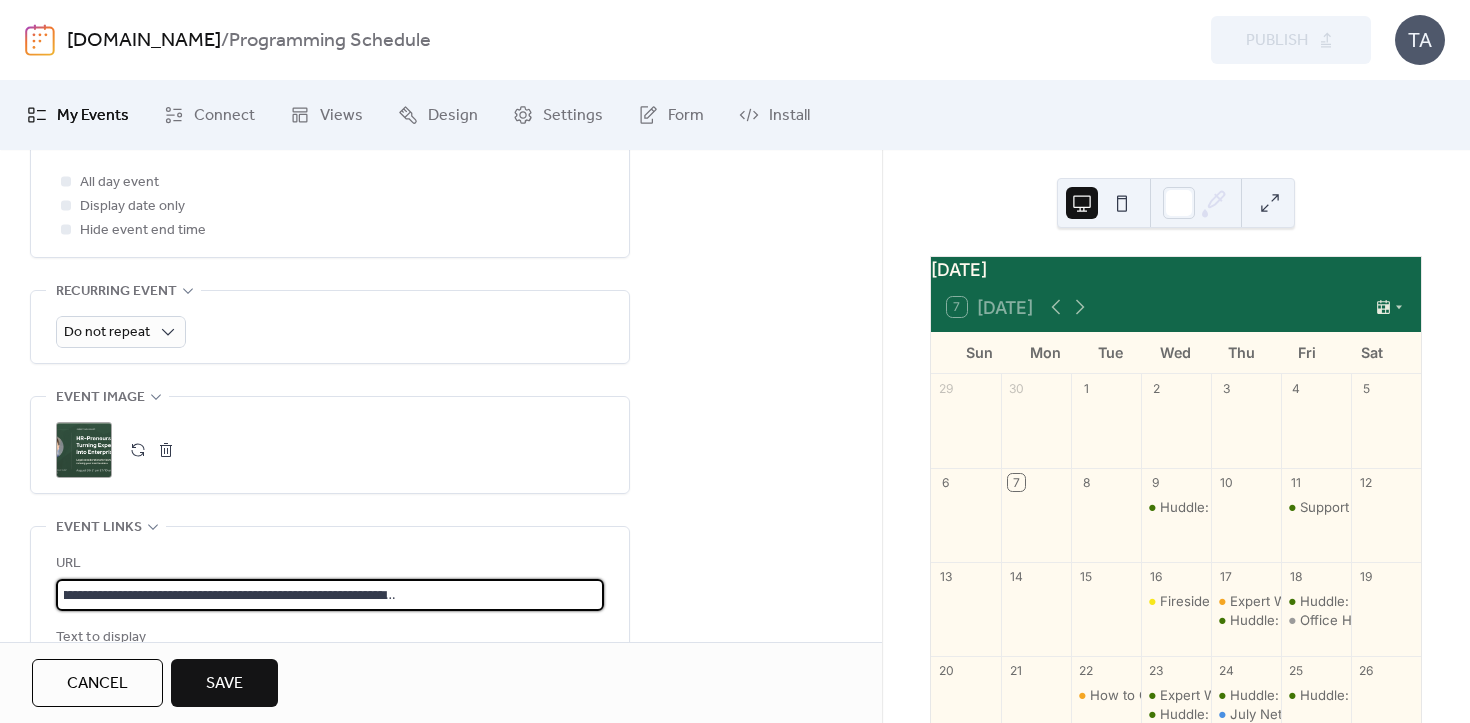 scroll, scrollTop: 1, scrollLeft: 414, axis: both 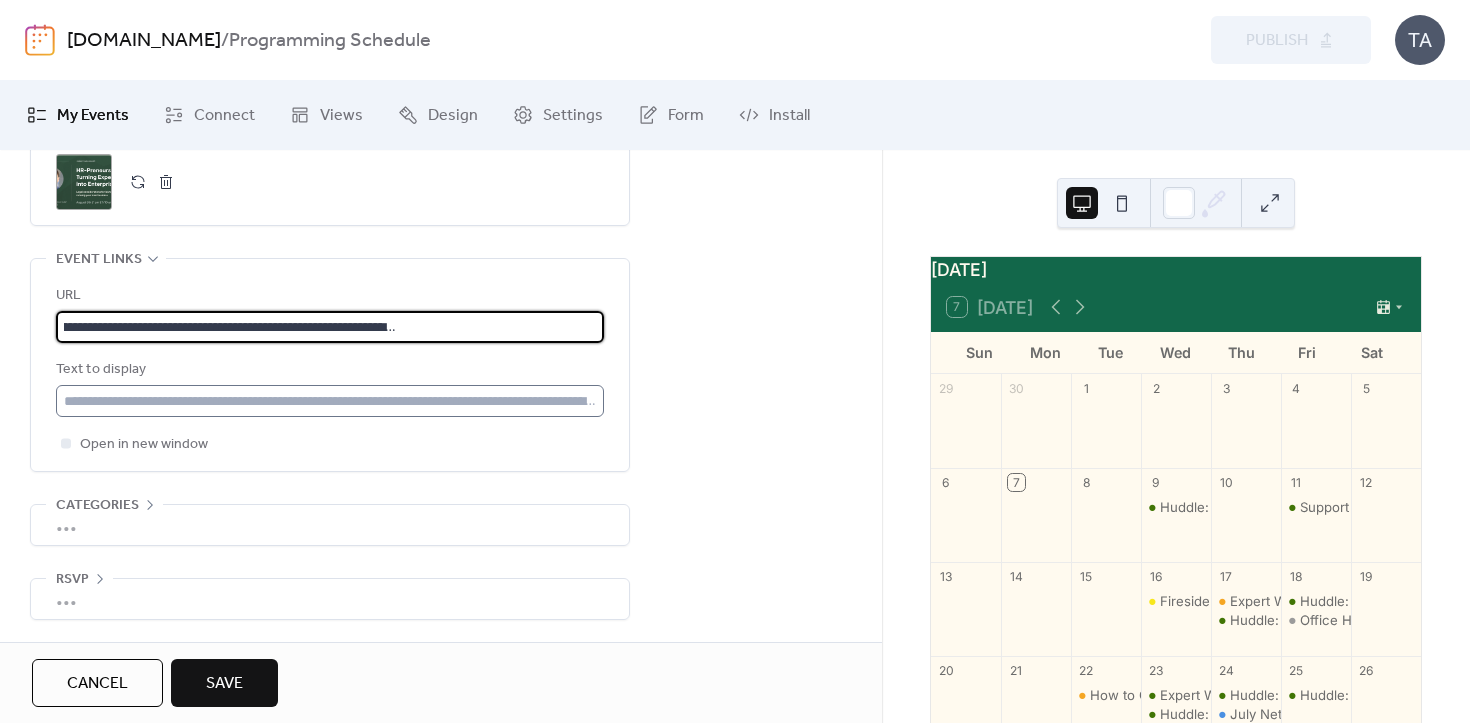 type on "**********" 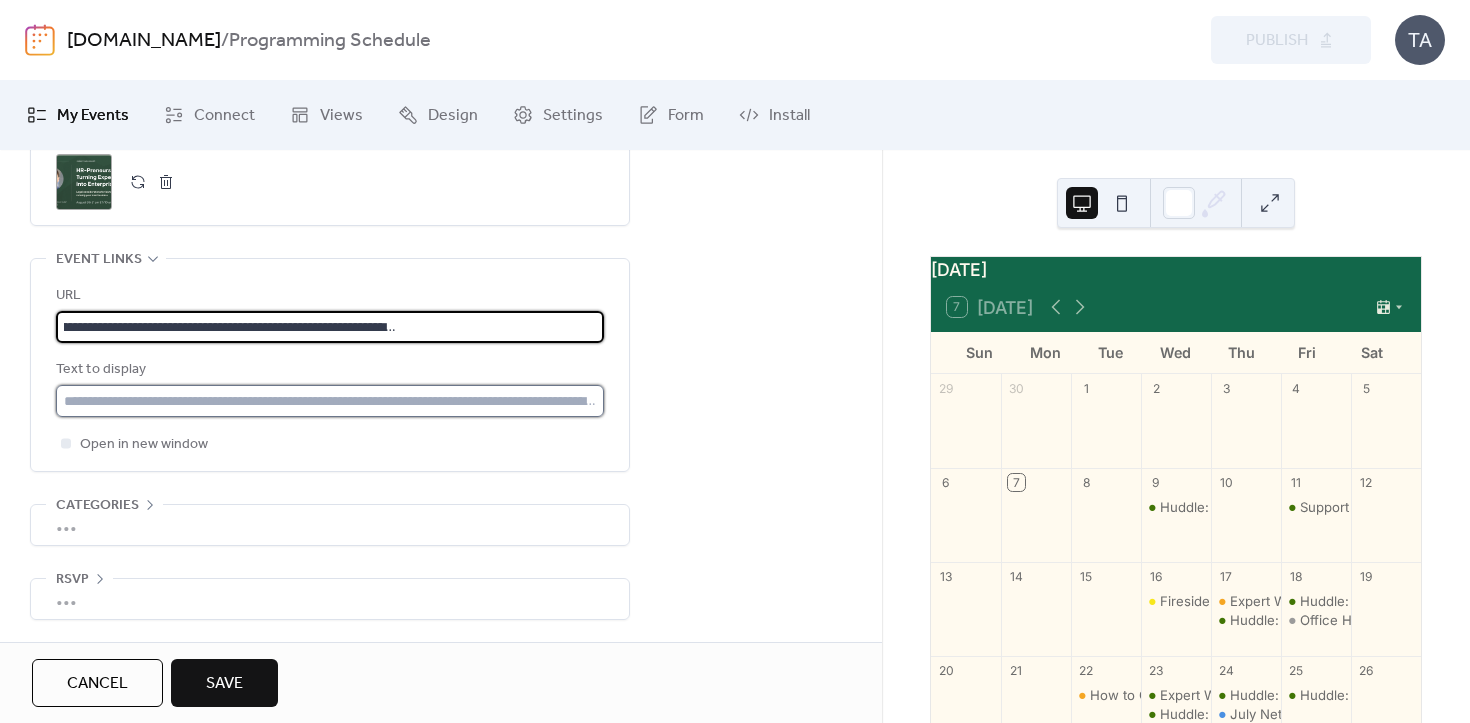 click at bounding box center [330, 401] 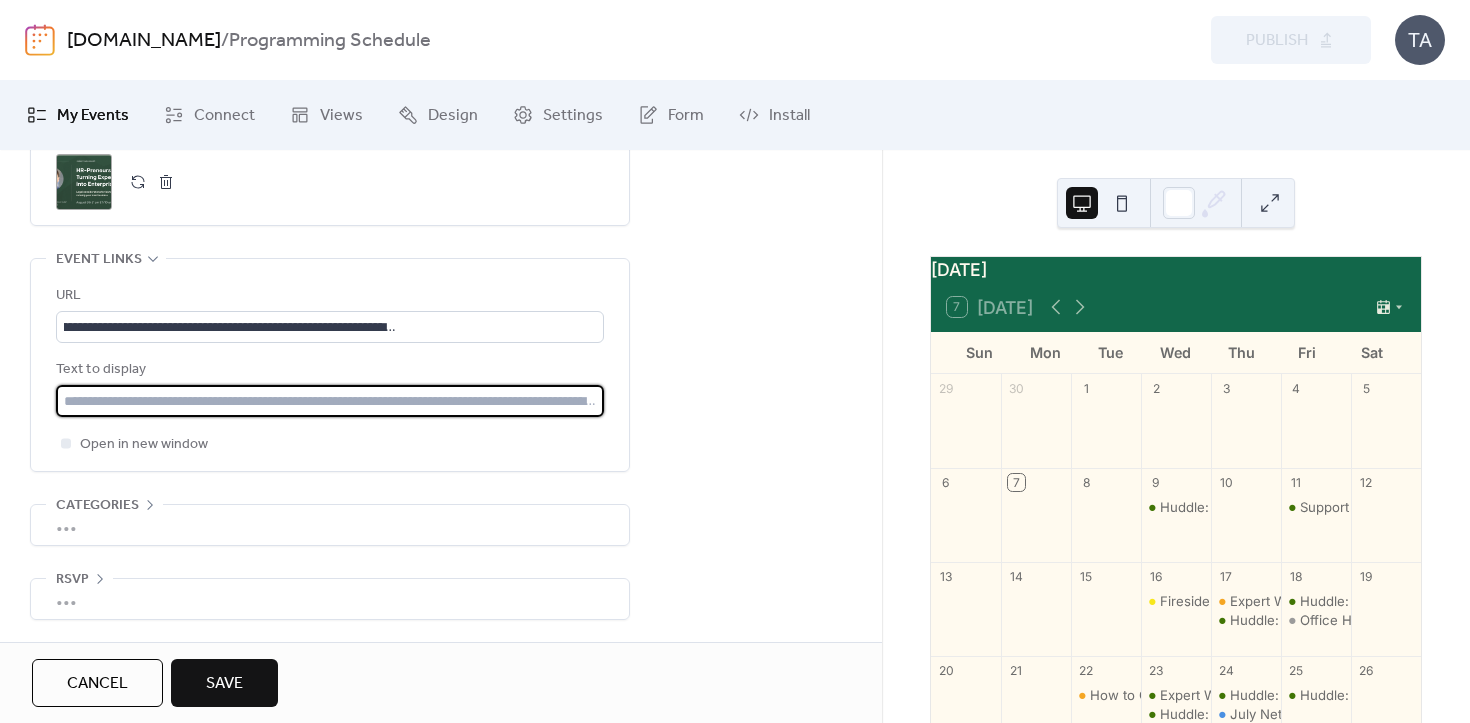 scroll, scrollTop: 0, scrollLeft: 0, axis: both 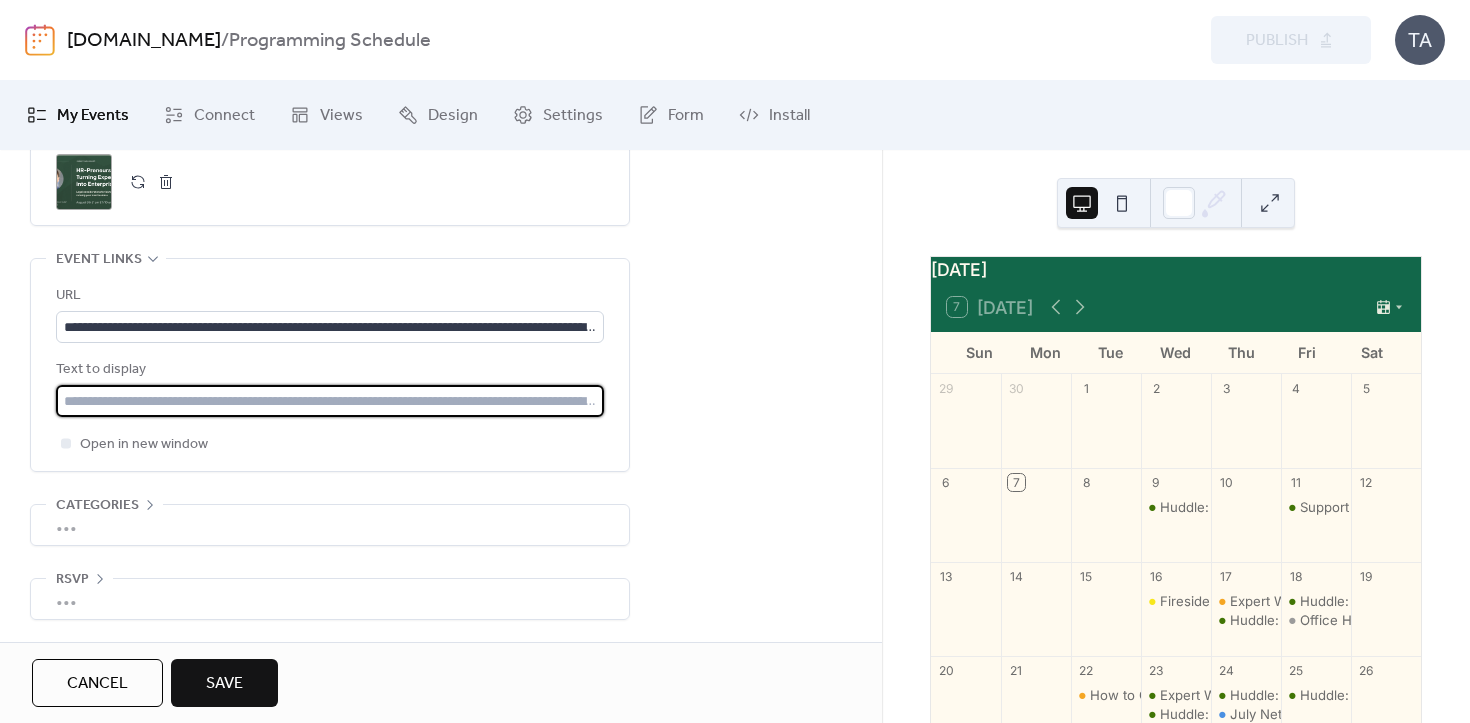 type on "**********" 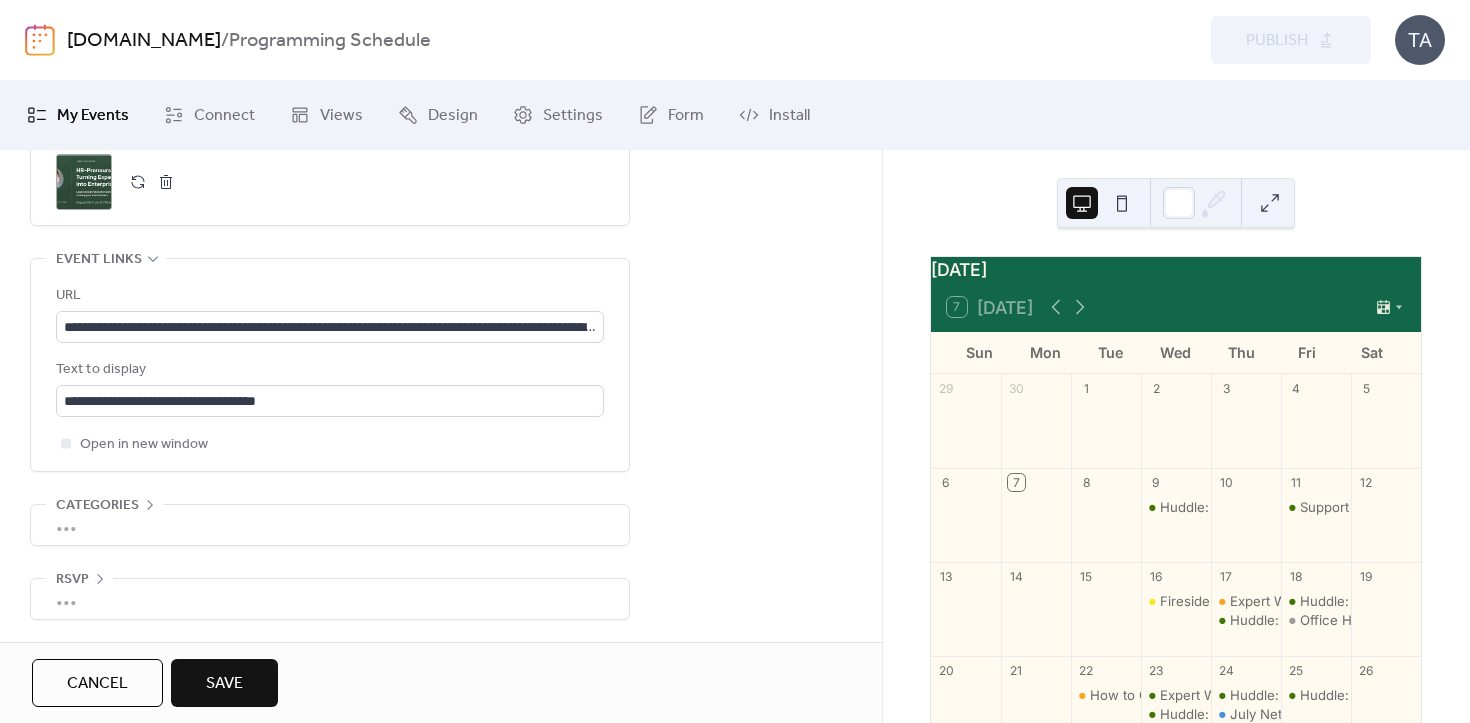 click on "Save" at bounding box center [224, 684] 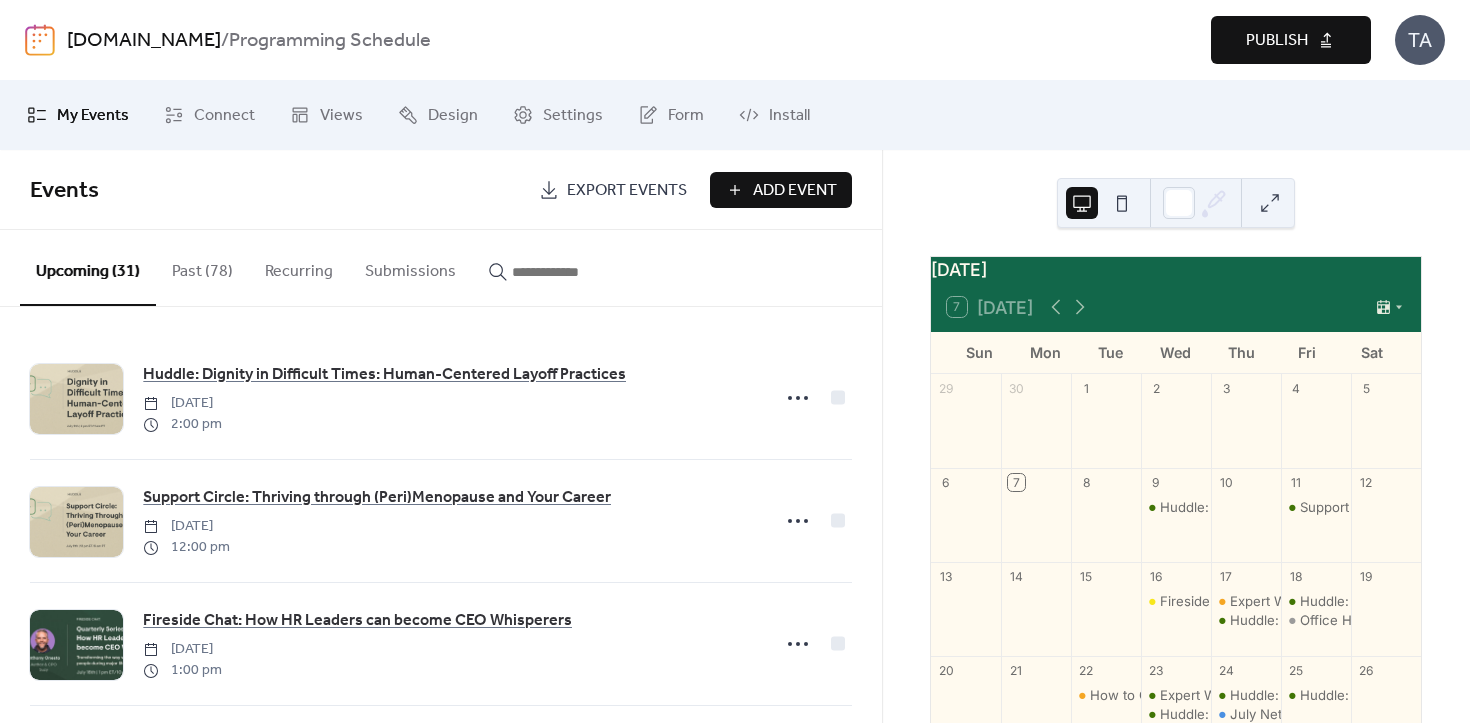 click on "Publish" at bounding box center (1277, 41) 